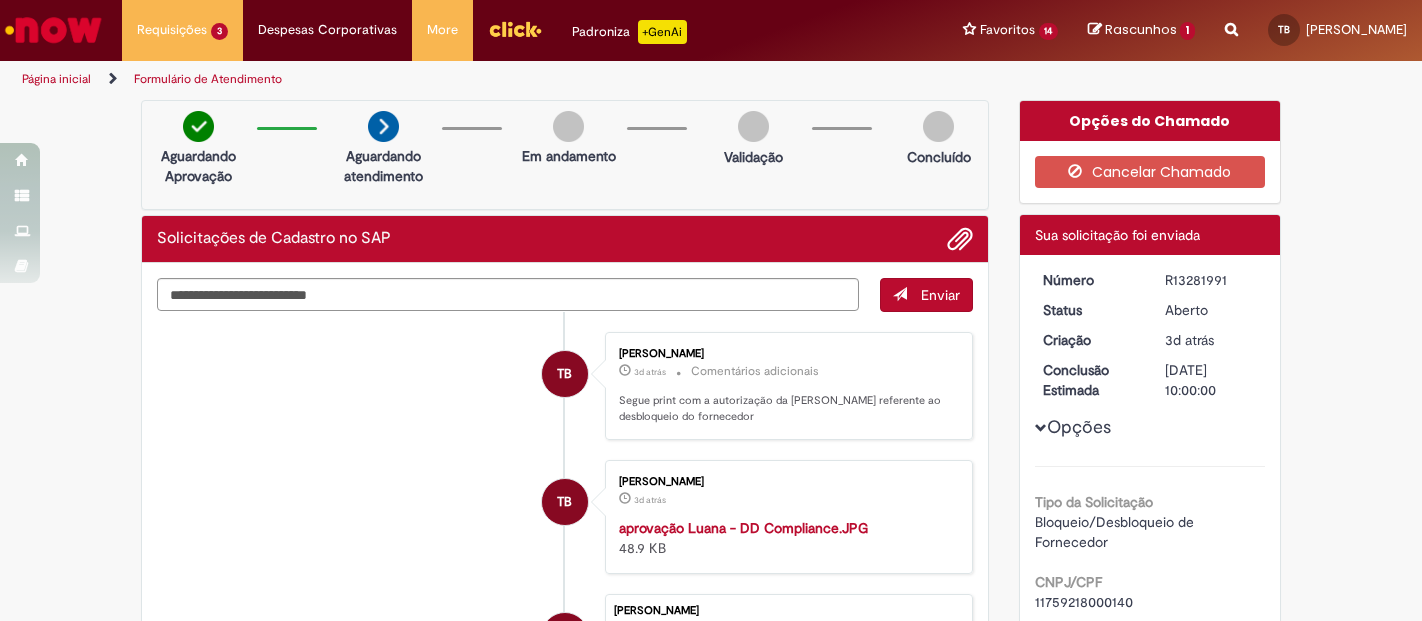 scroll, scrollTop: 0, scrollLeft: 0, axis: both 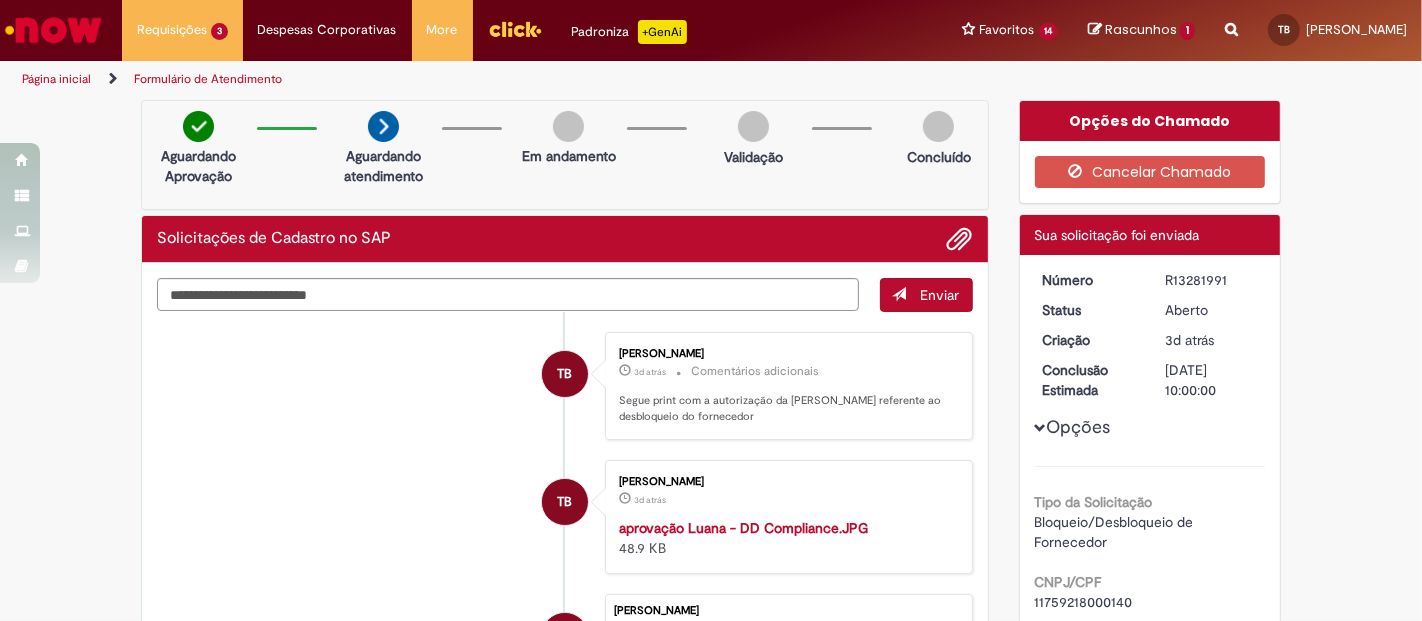 click at bounding box center (1231, 18) 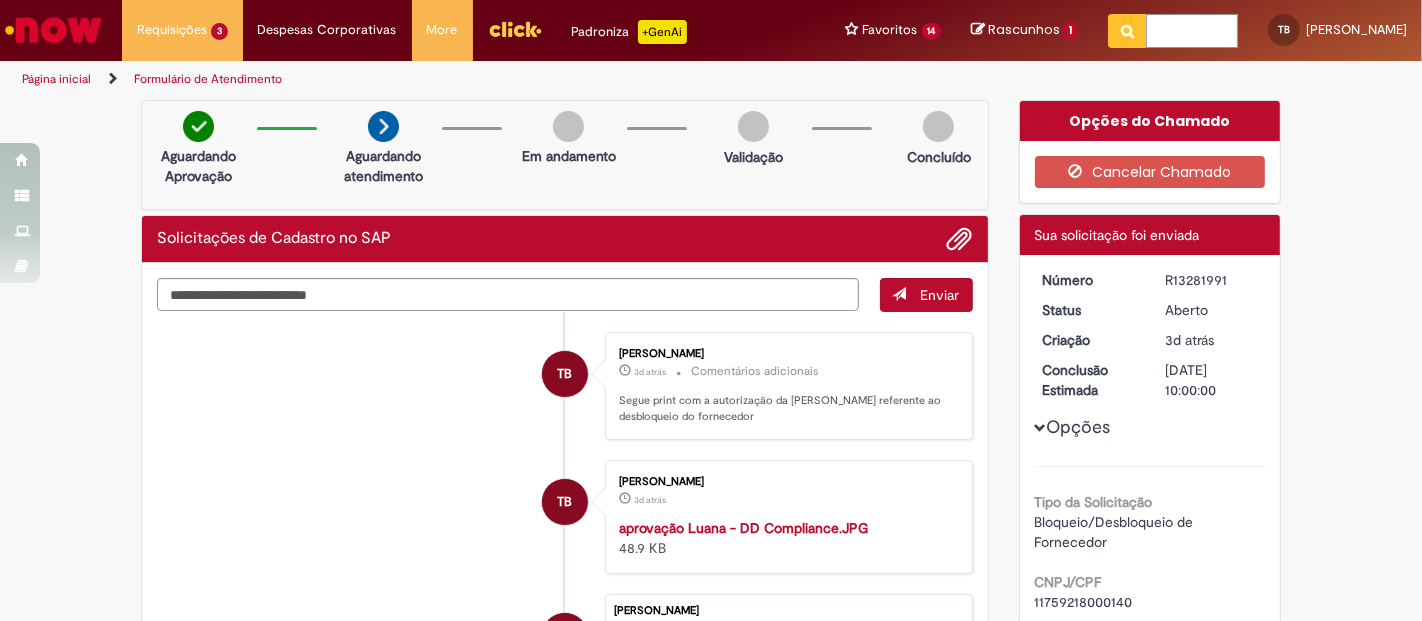 click at bounding box center [1192, 31] 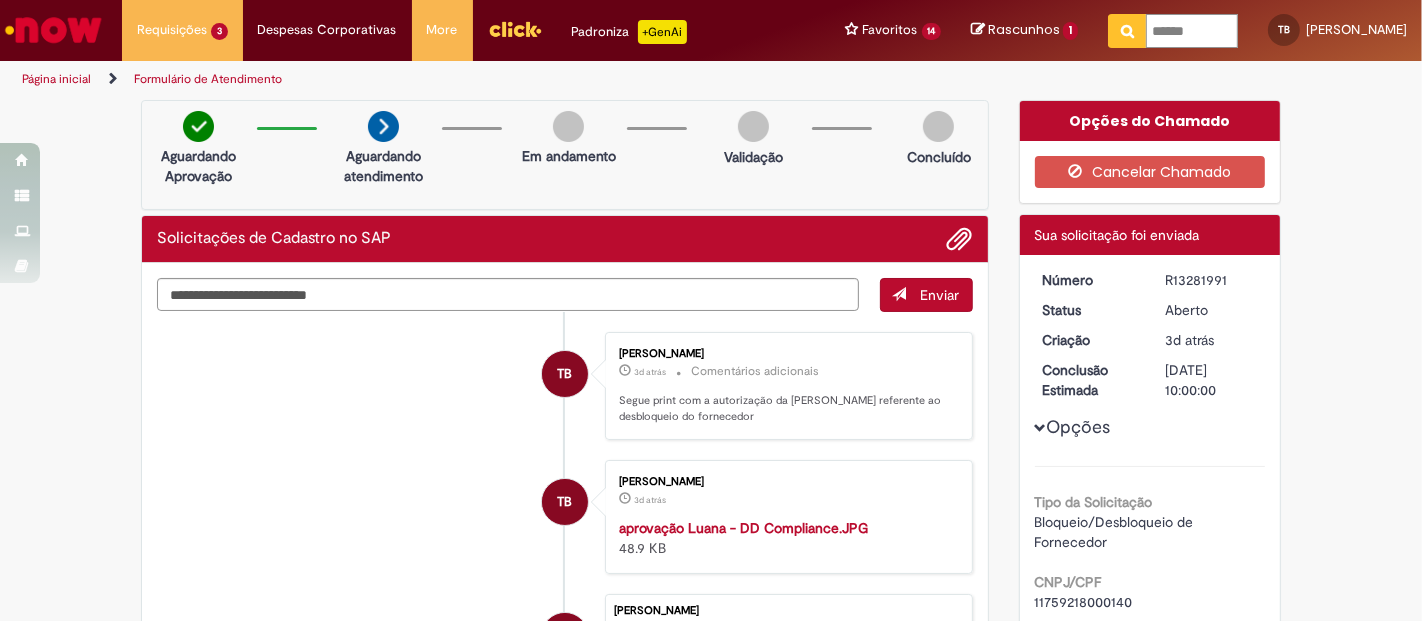 type on "*******" 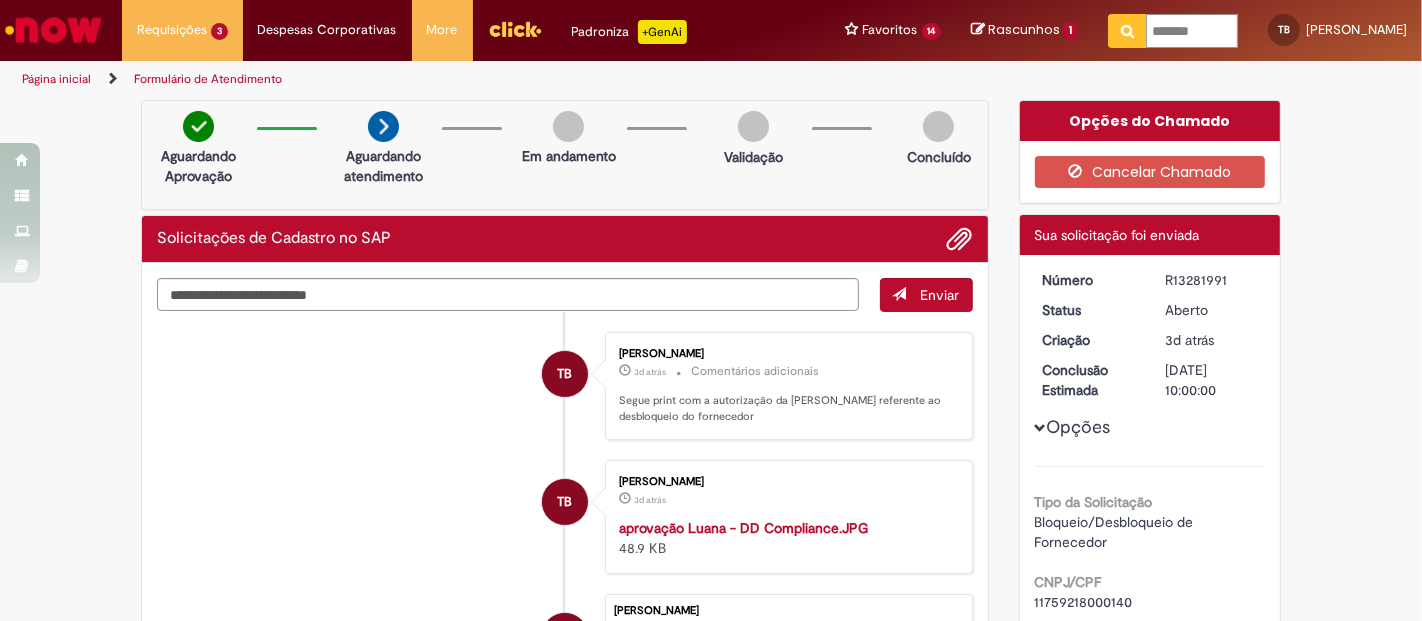 click at bounding box center (1127, 31) 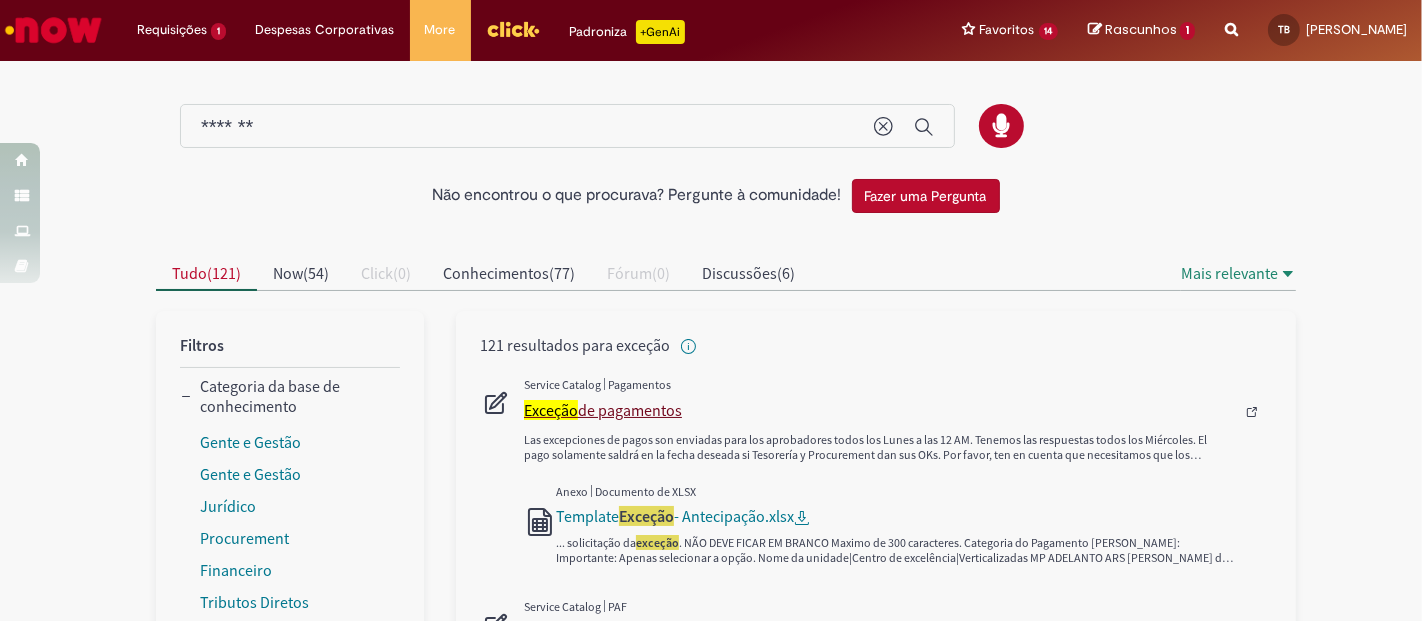 click on "Exceção  de pagamentos" at bounding box center [879, 410] 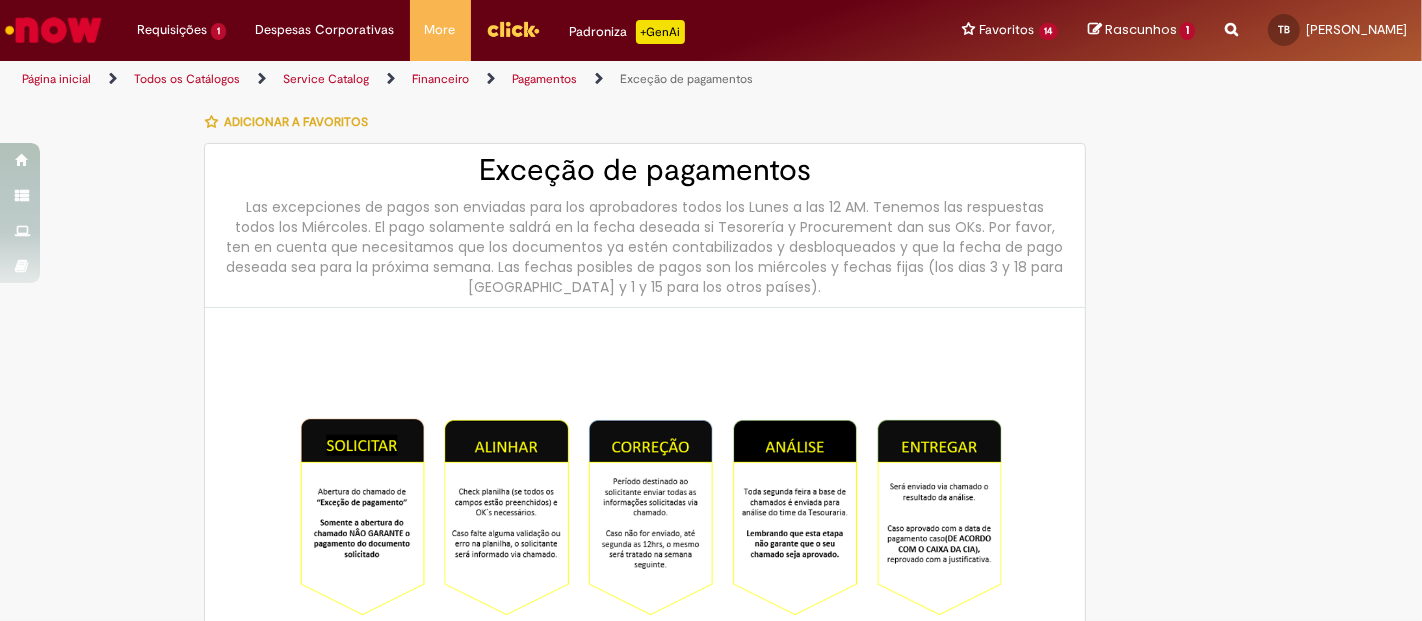 type on "********" 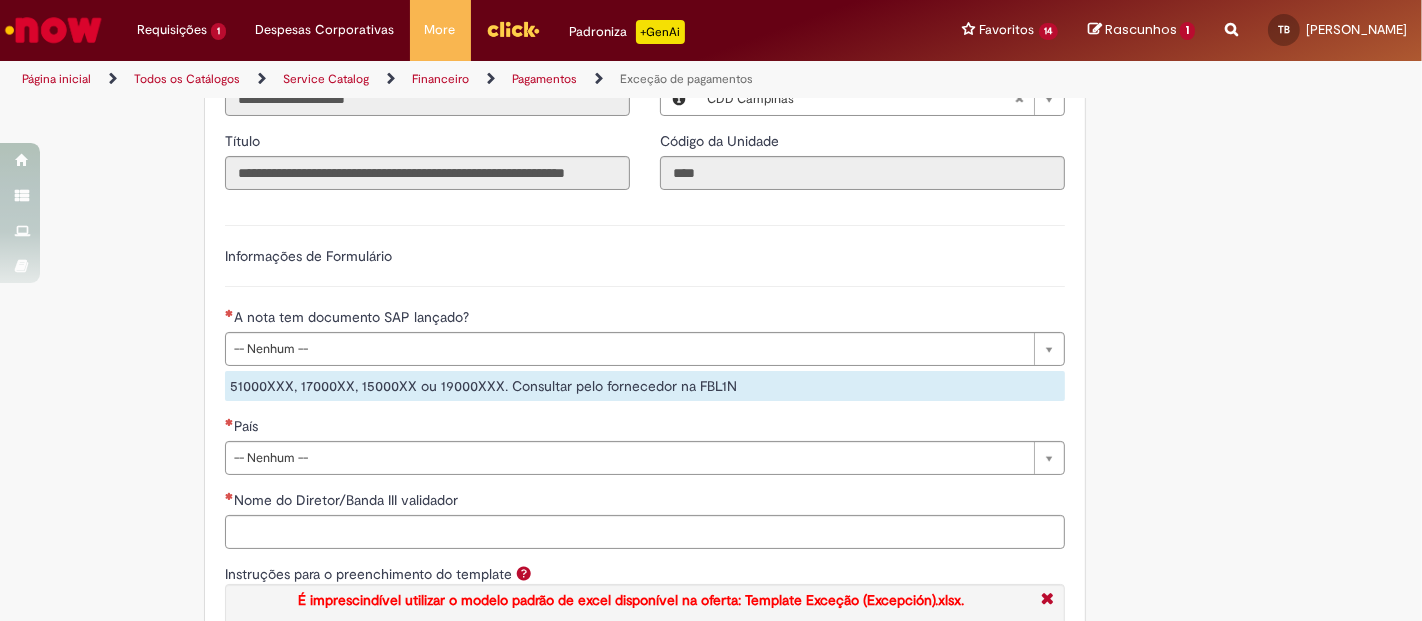 scroll, scrollTop: 1766, scrollLeft: 0, axis: vertical 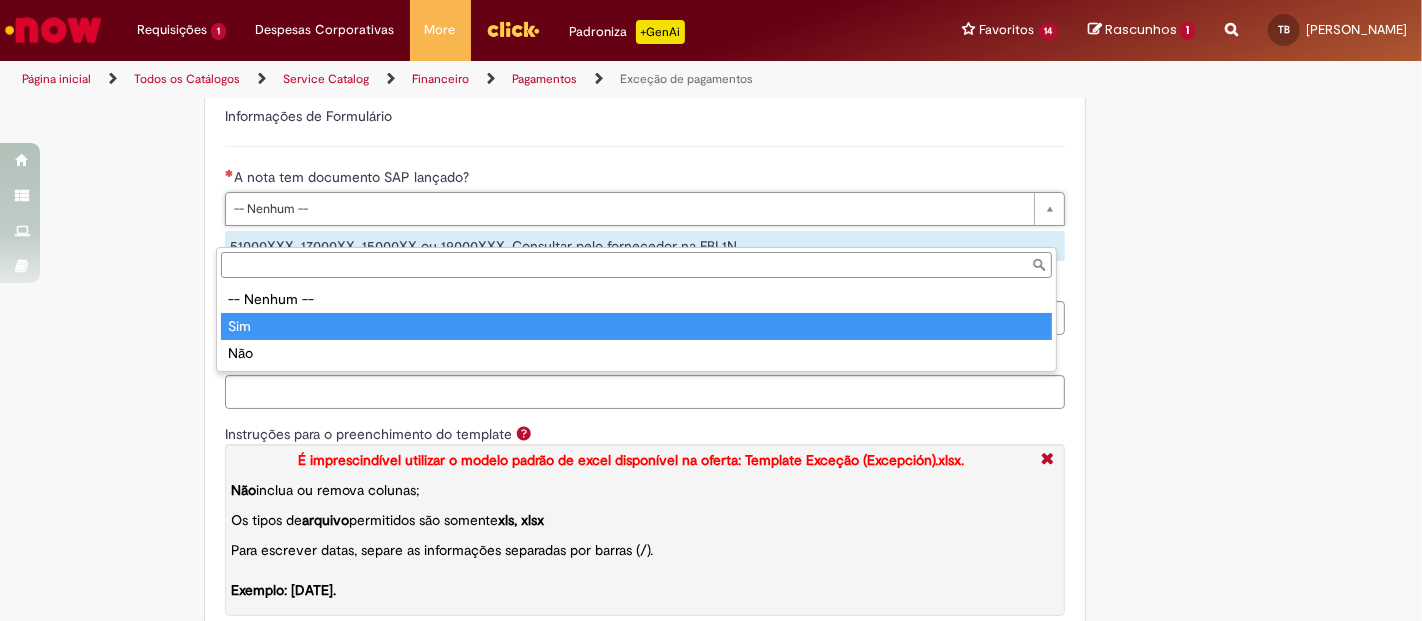 type on "***" 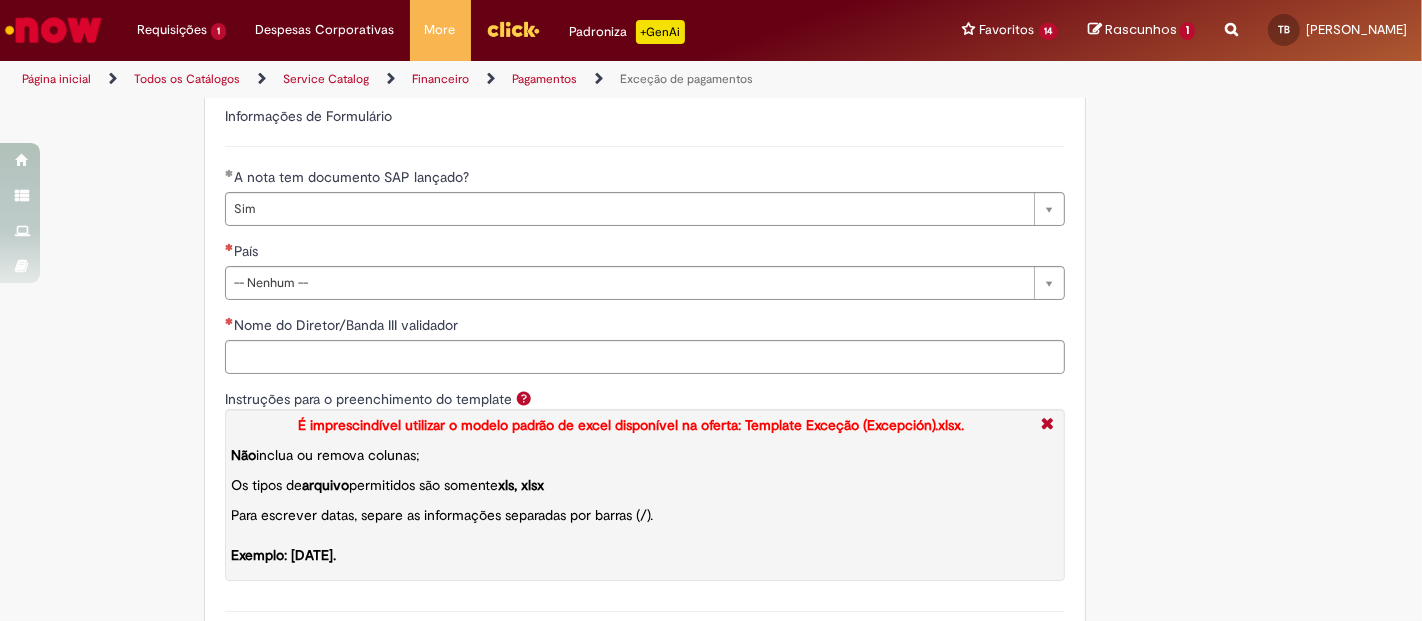 click on "País" at bounding box center (645, 253) 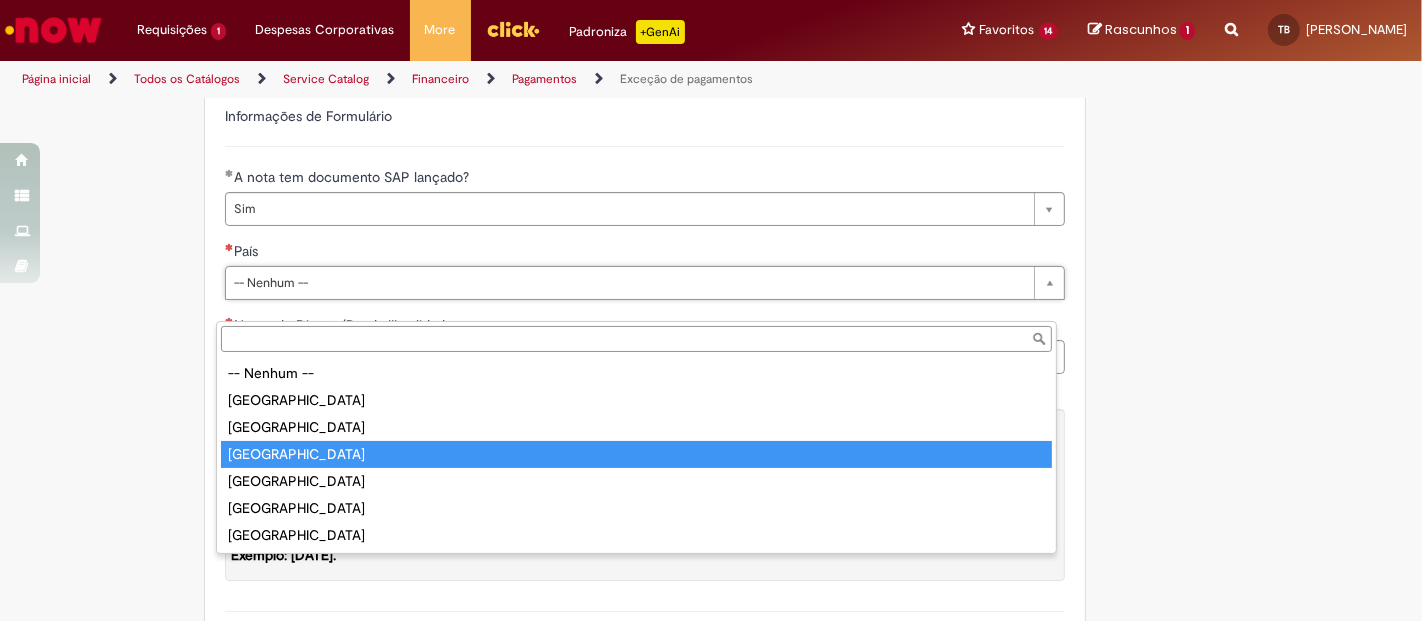 type on "******" 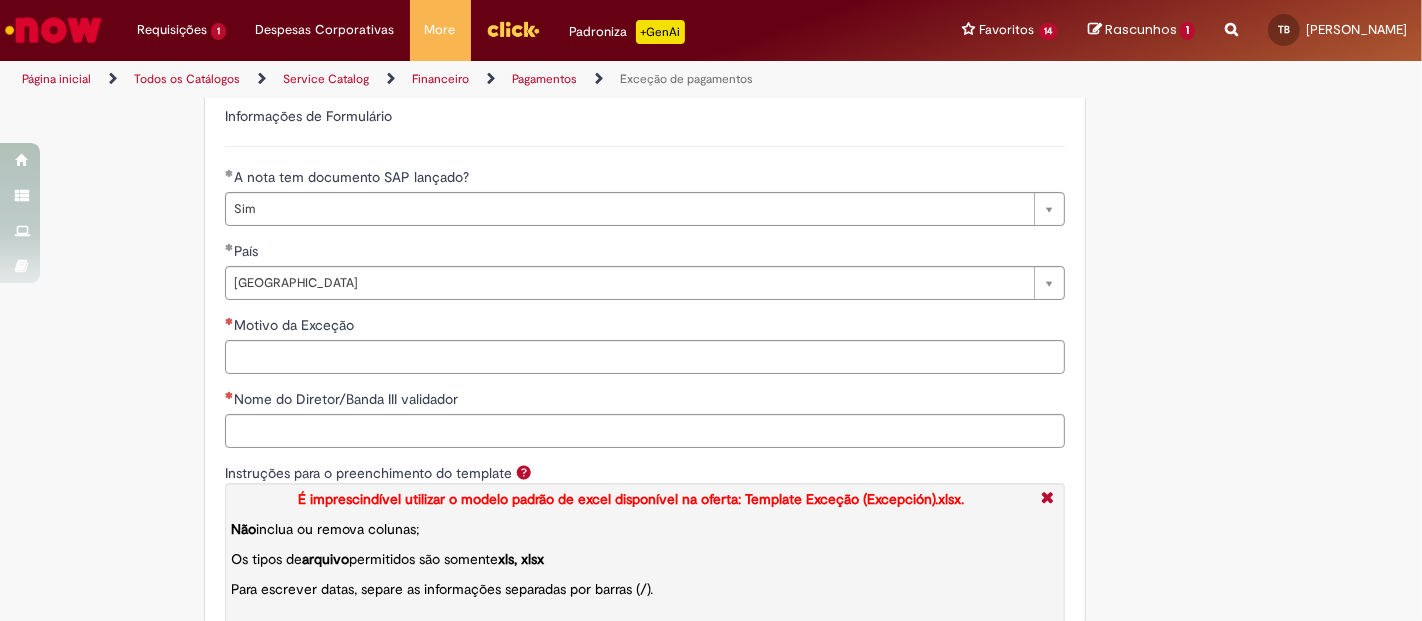 click on "Nome do Diretor/Banda III validador" at bounding box center [645, 401] 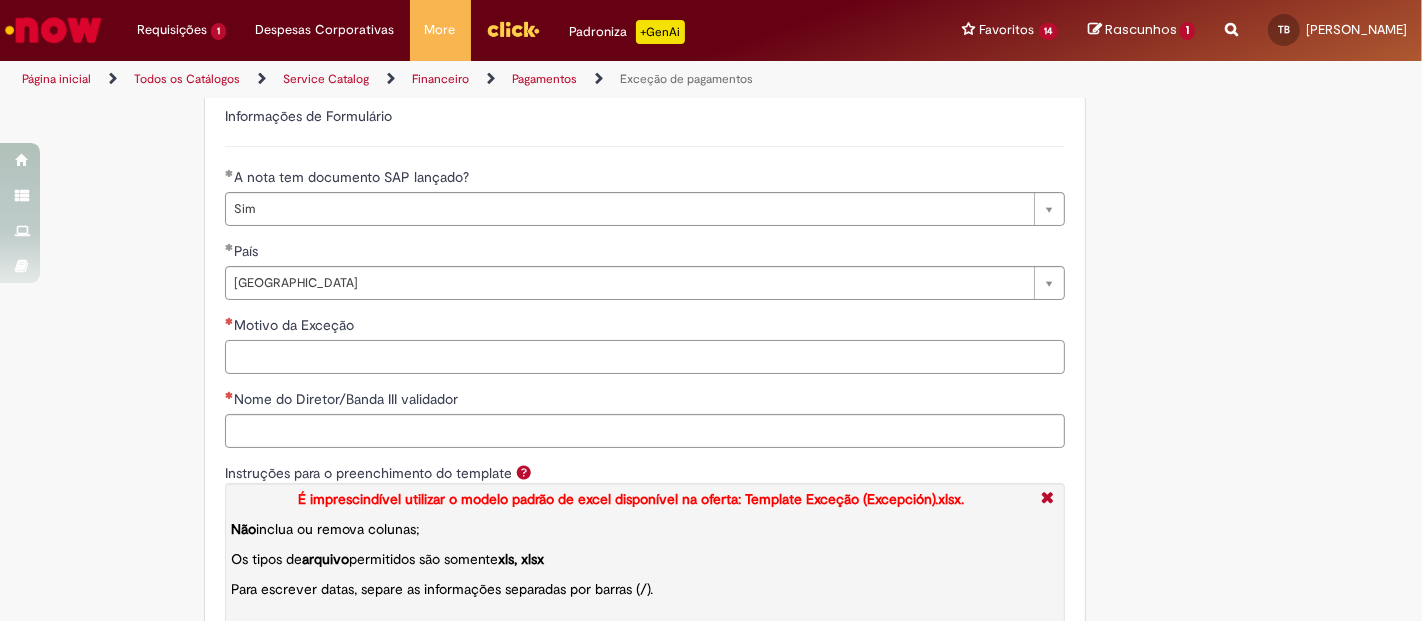 click on "Motivo da Exceção" at bounding box center (645, 357) 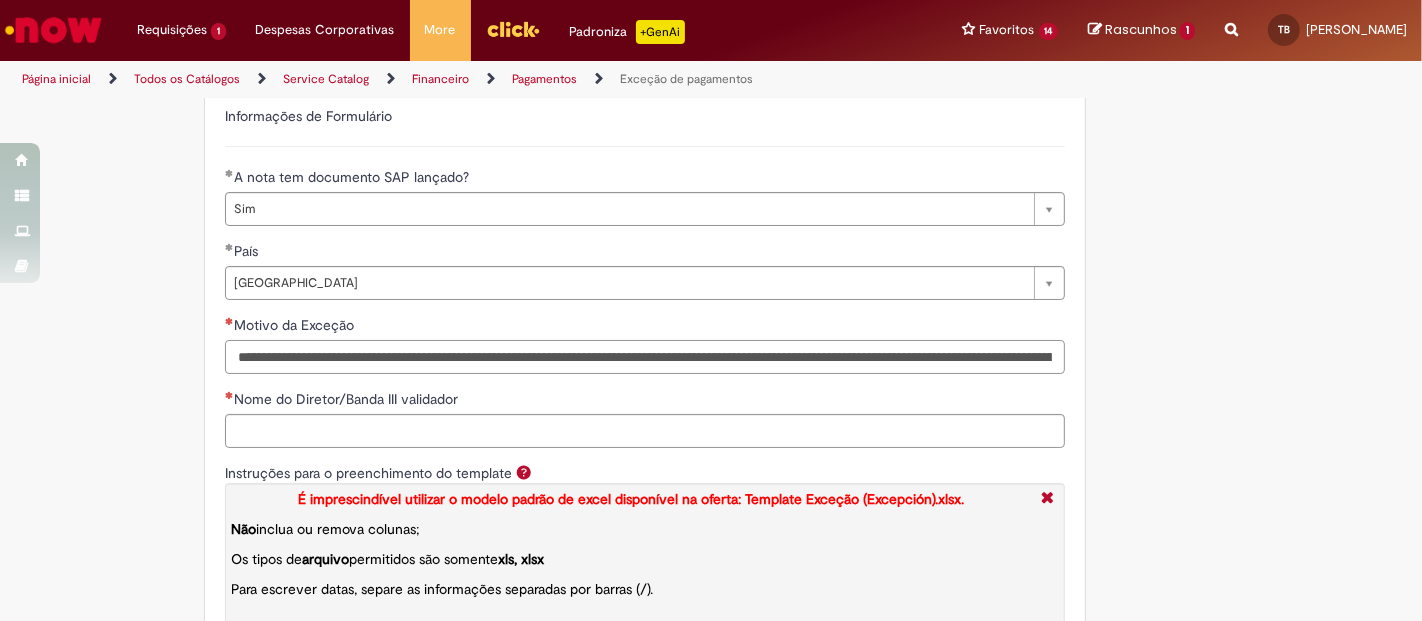scroll, scrollTop: 0, scrollLeft: 447, axis: horizontal 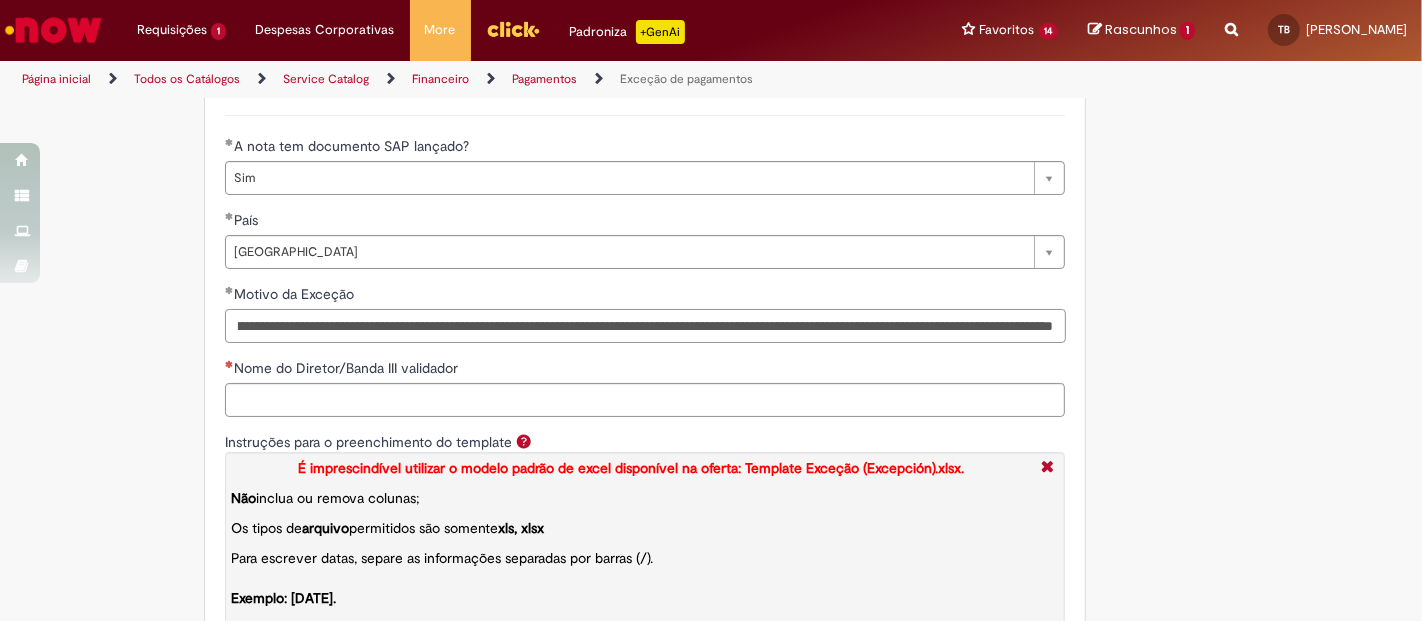 click on "**********" at bounding box center [645, 326] 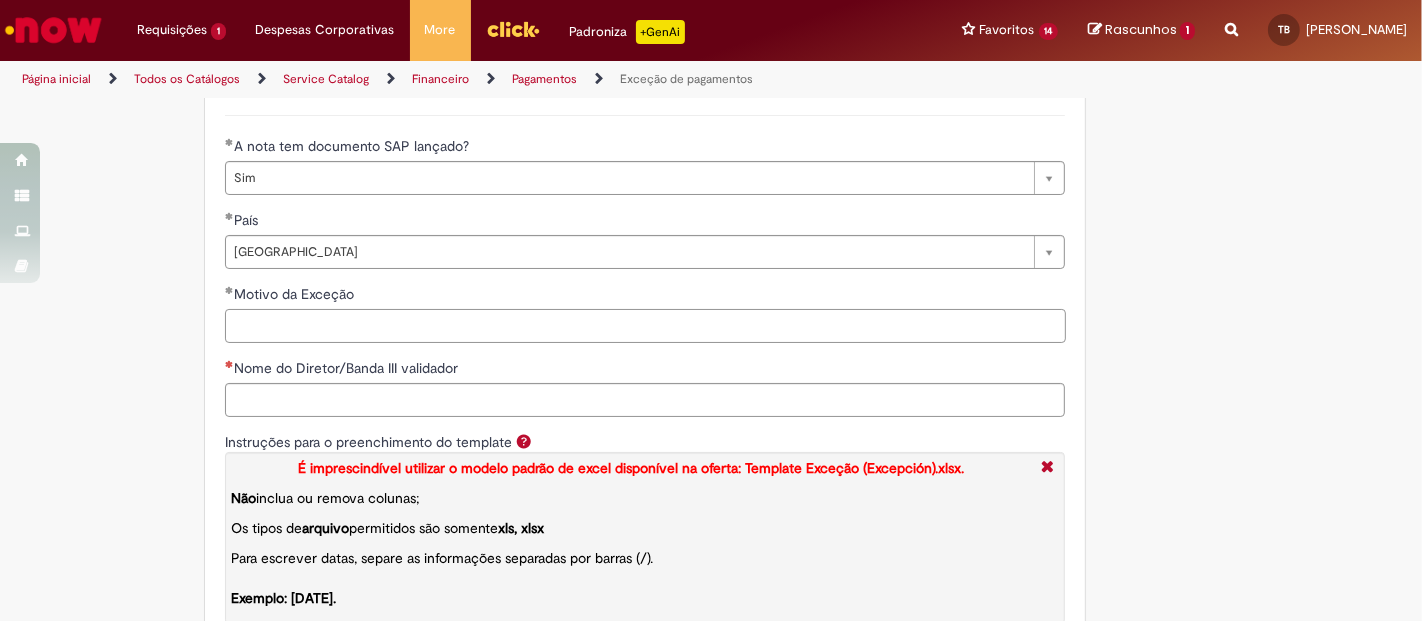 scroll, scrollTop: 0, scrollLeft: 0, axis: both 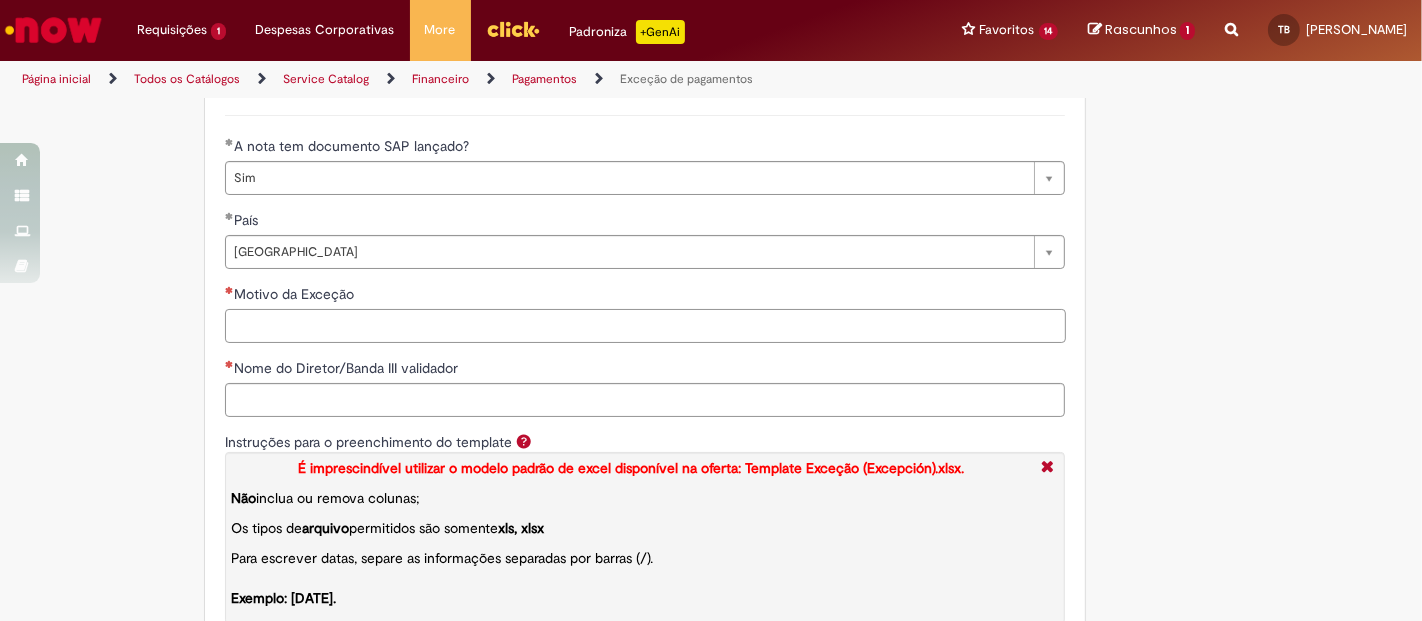 type on "*" 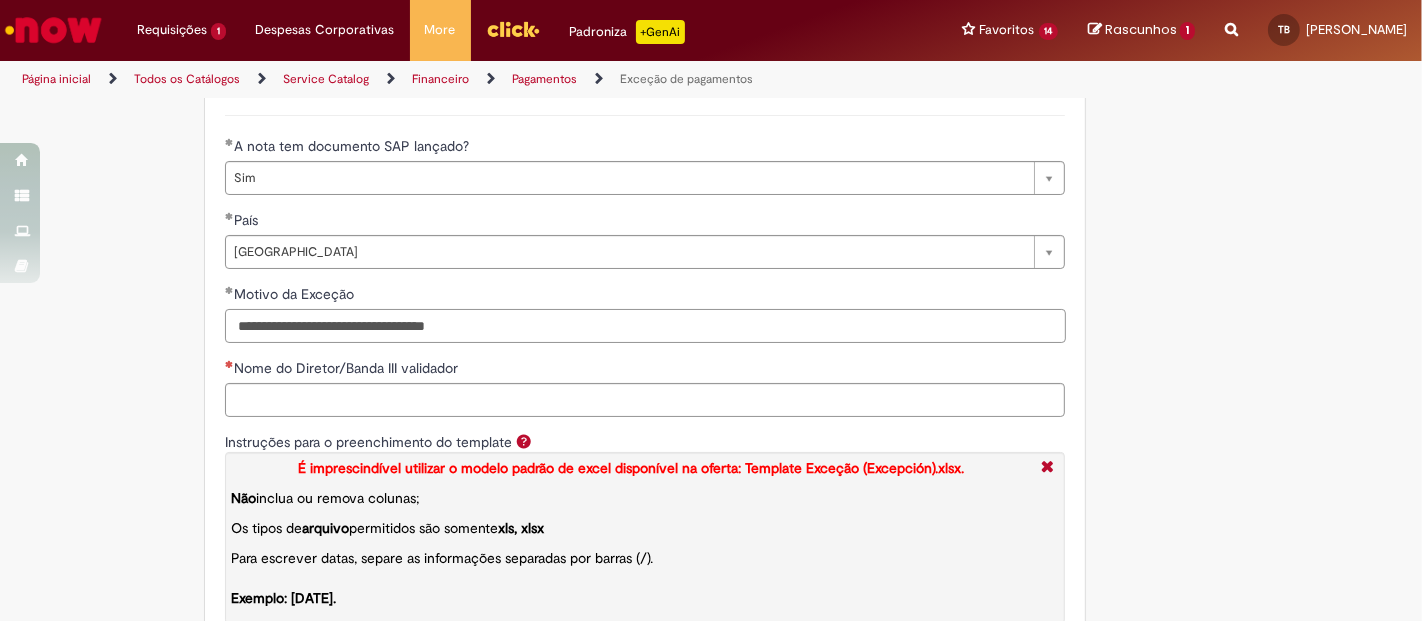 type on "**********" 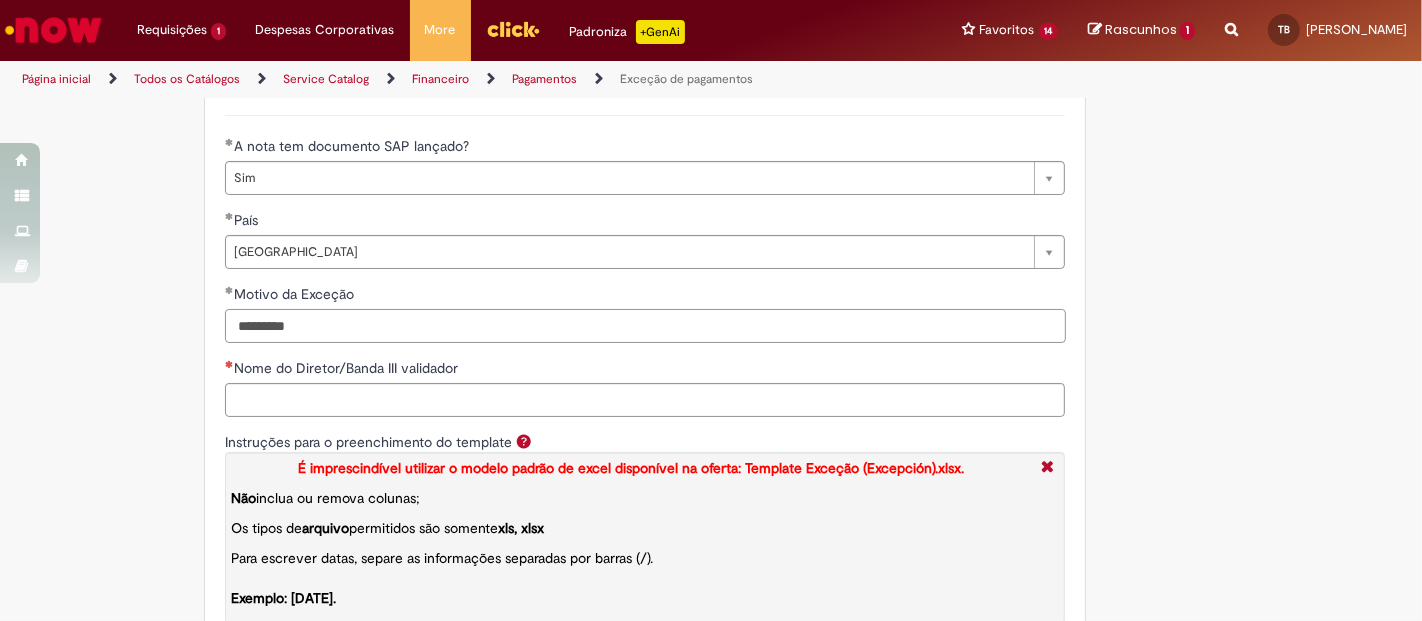 type on "*********" 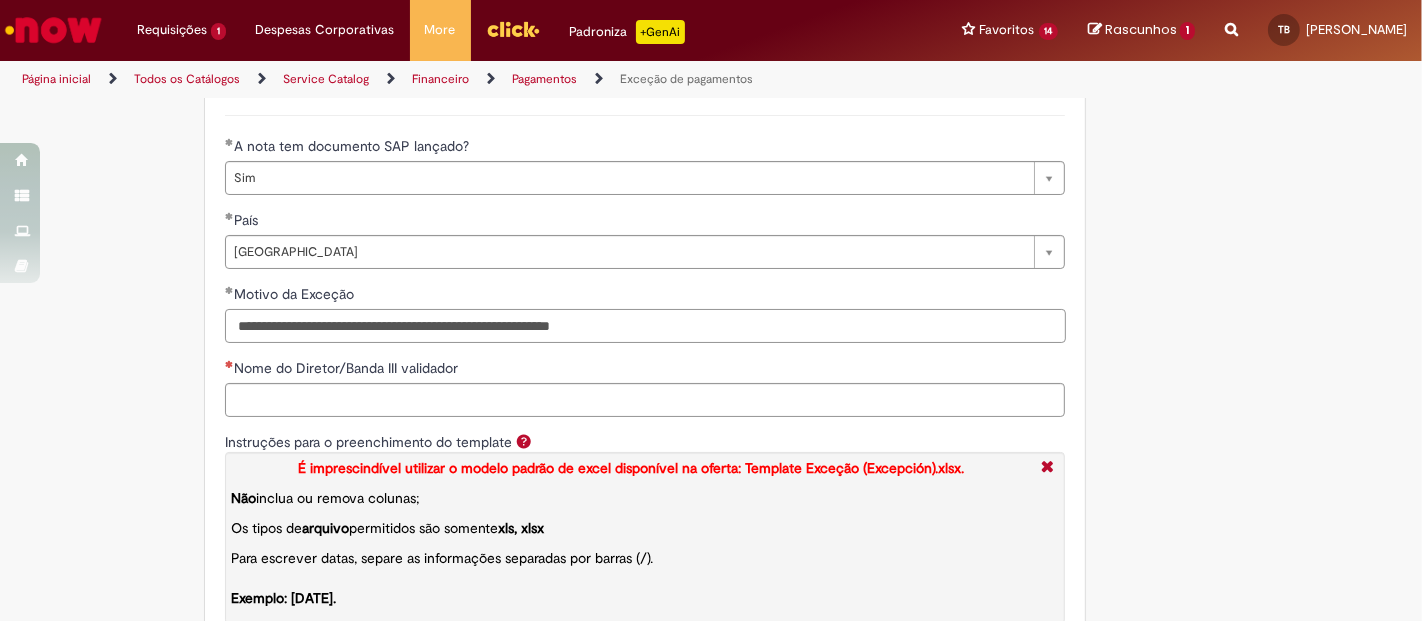 paste on "**********" 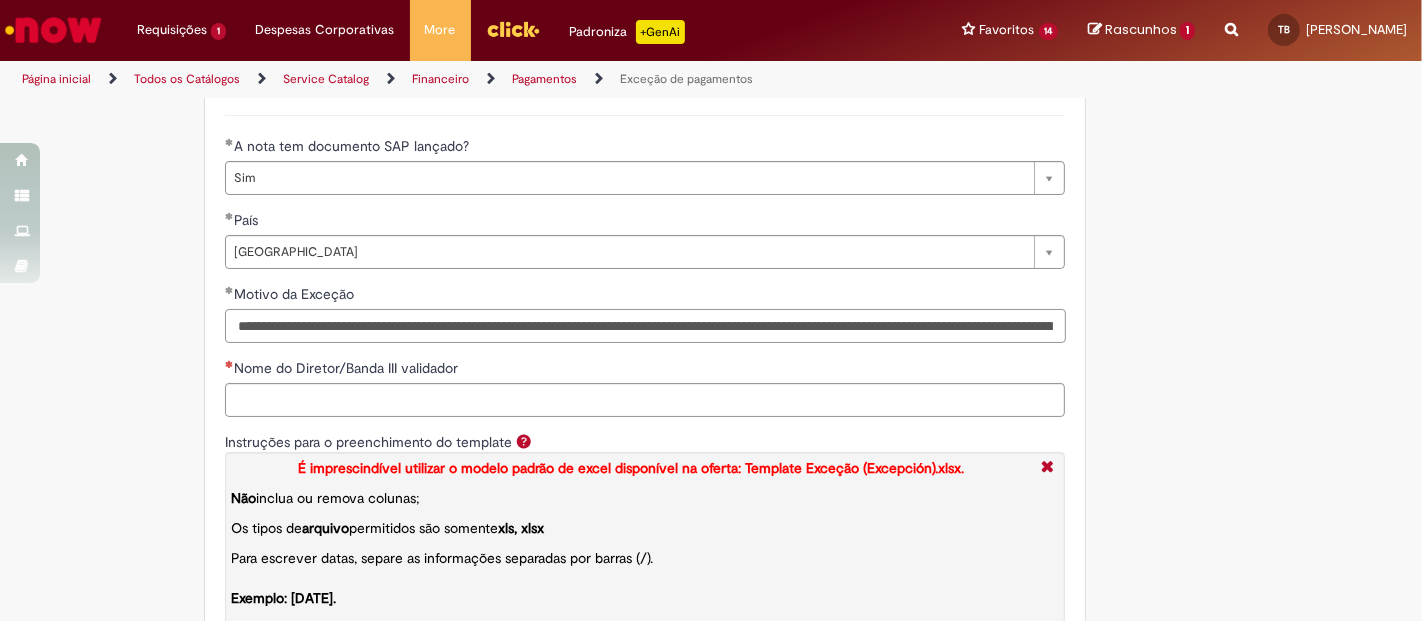 scroll, scrollTop: 0, scrollLeft: 835, axis: horizontal 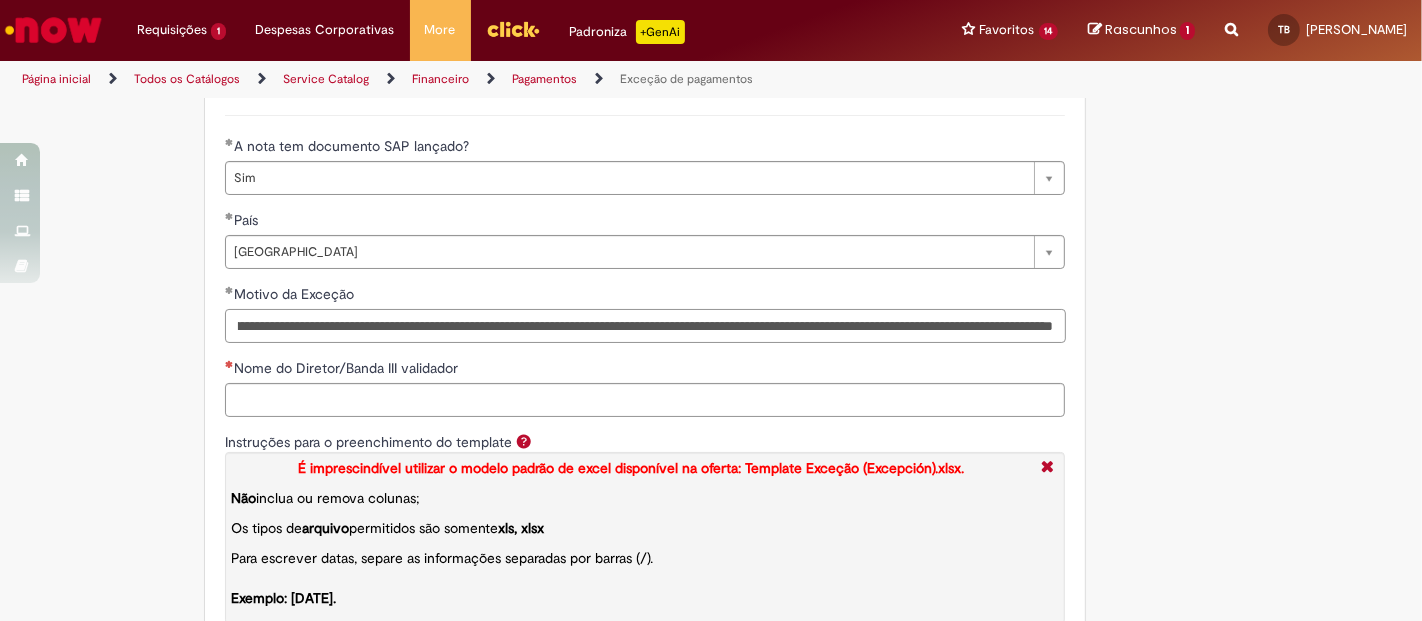 type on "**********" 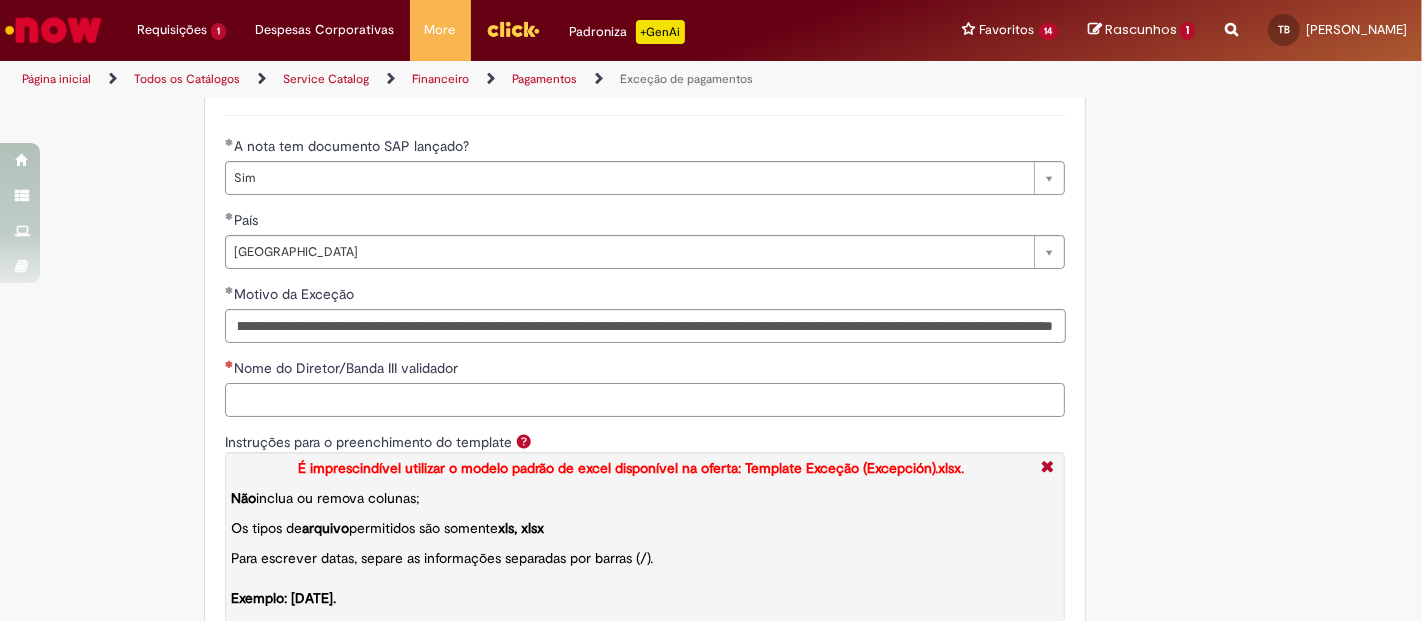 click on "Nome do Diretor/Banda III validador" at bounding box center [645, 400] 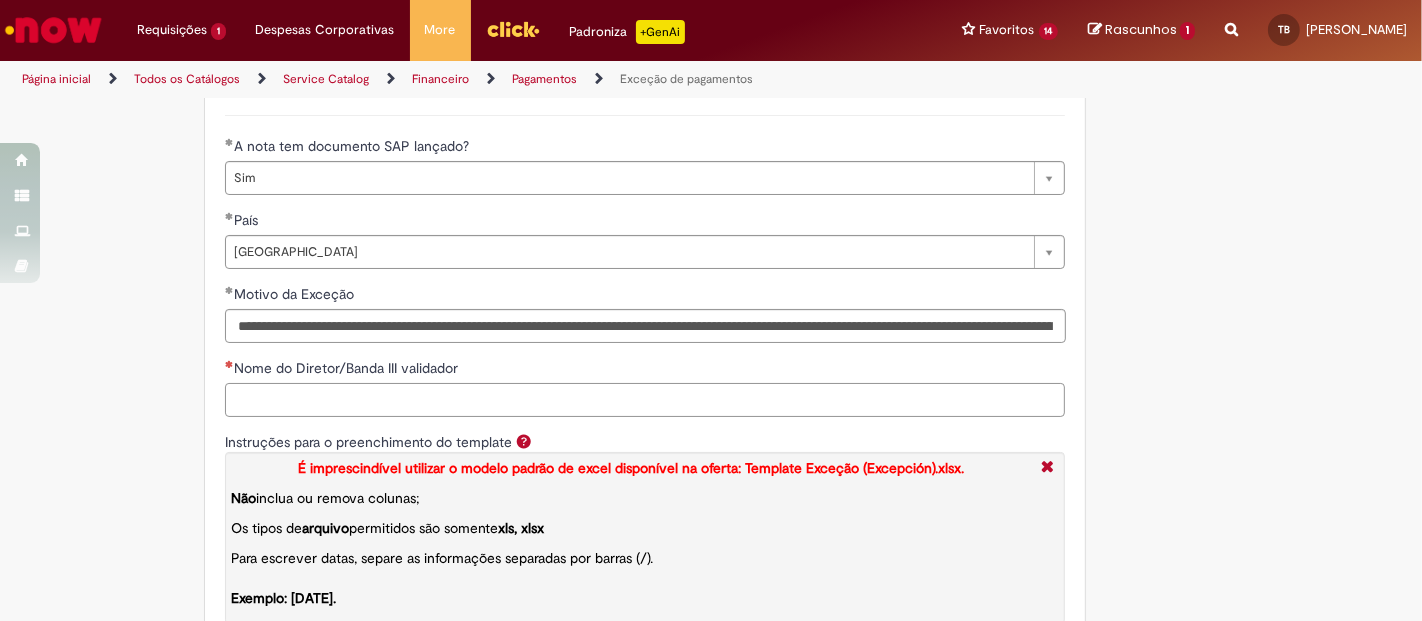 paste on "**********" 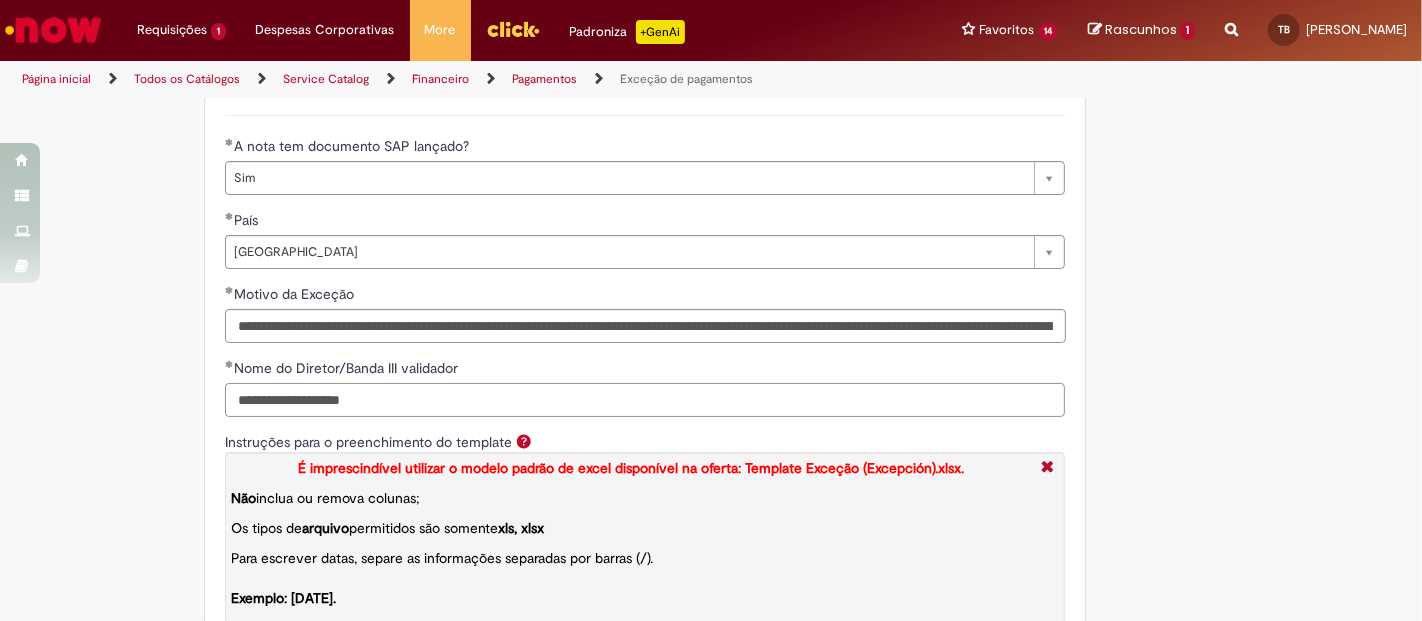 type on "**********" 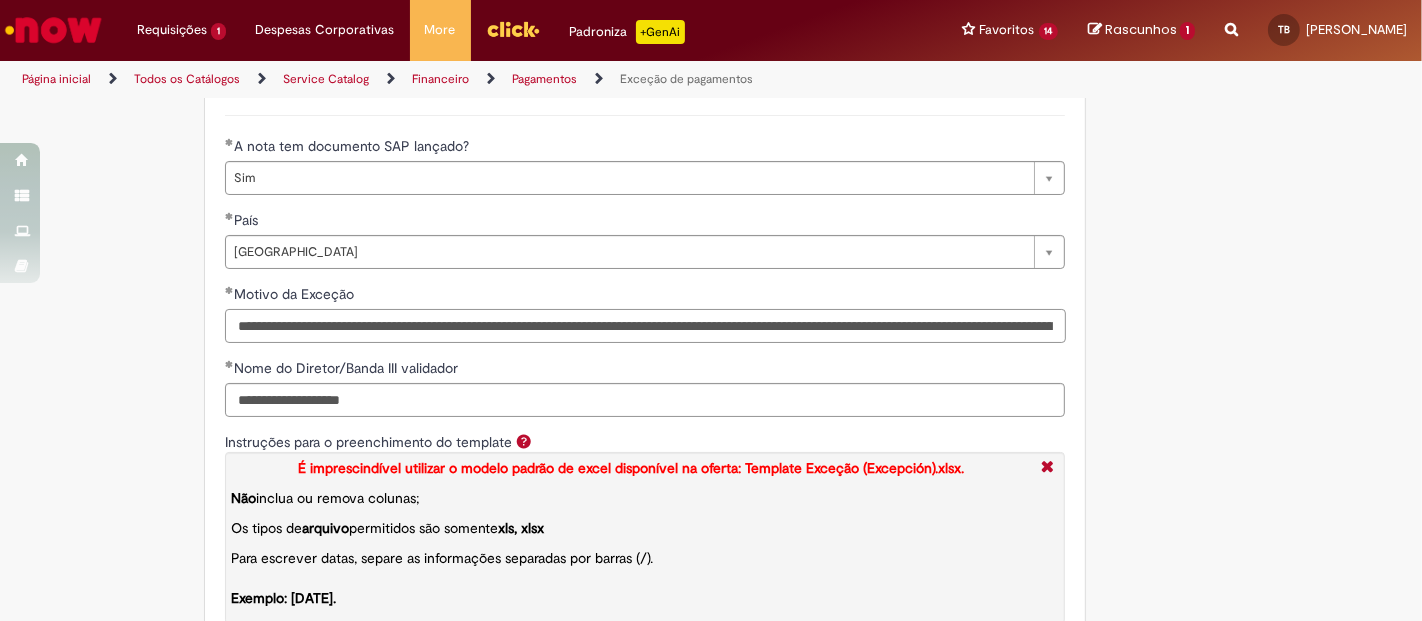 click on "**********" at bounding box center [645, 326] 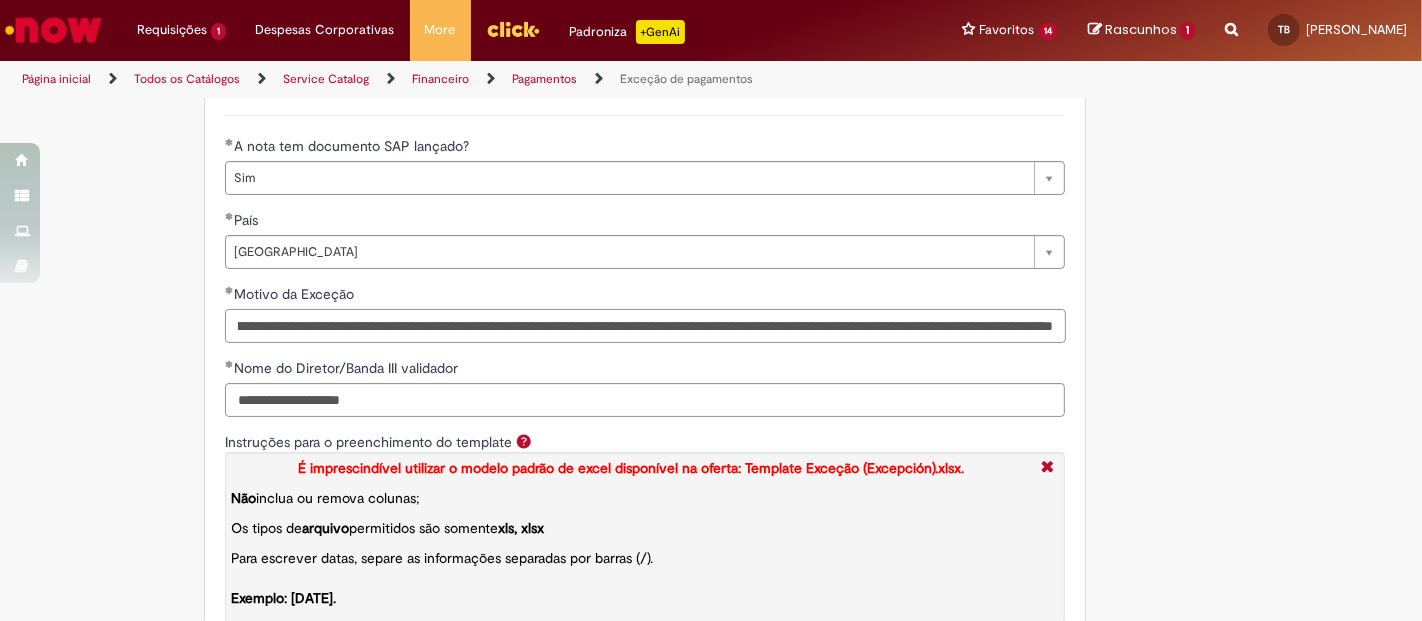 scroll, scrollTop: 0, scrollLeft: 1157, axis: horizontal 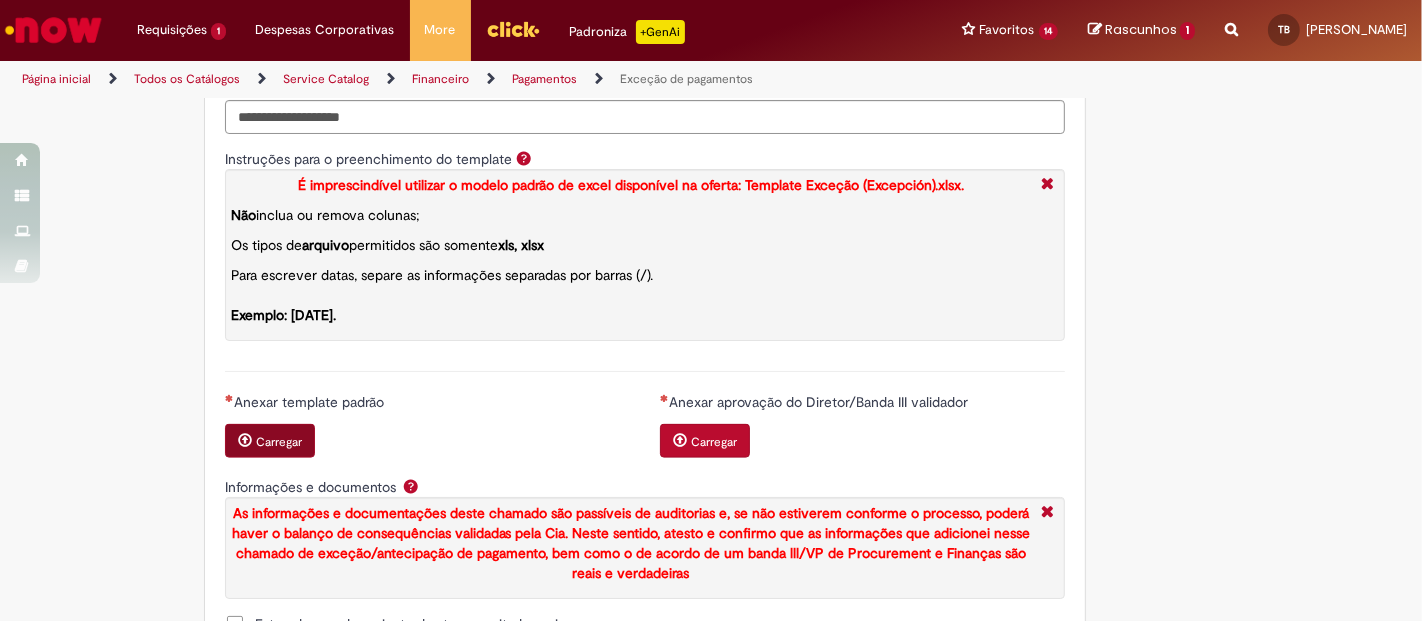 type on "**********" 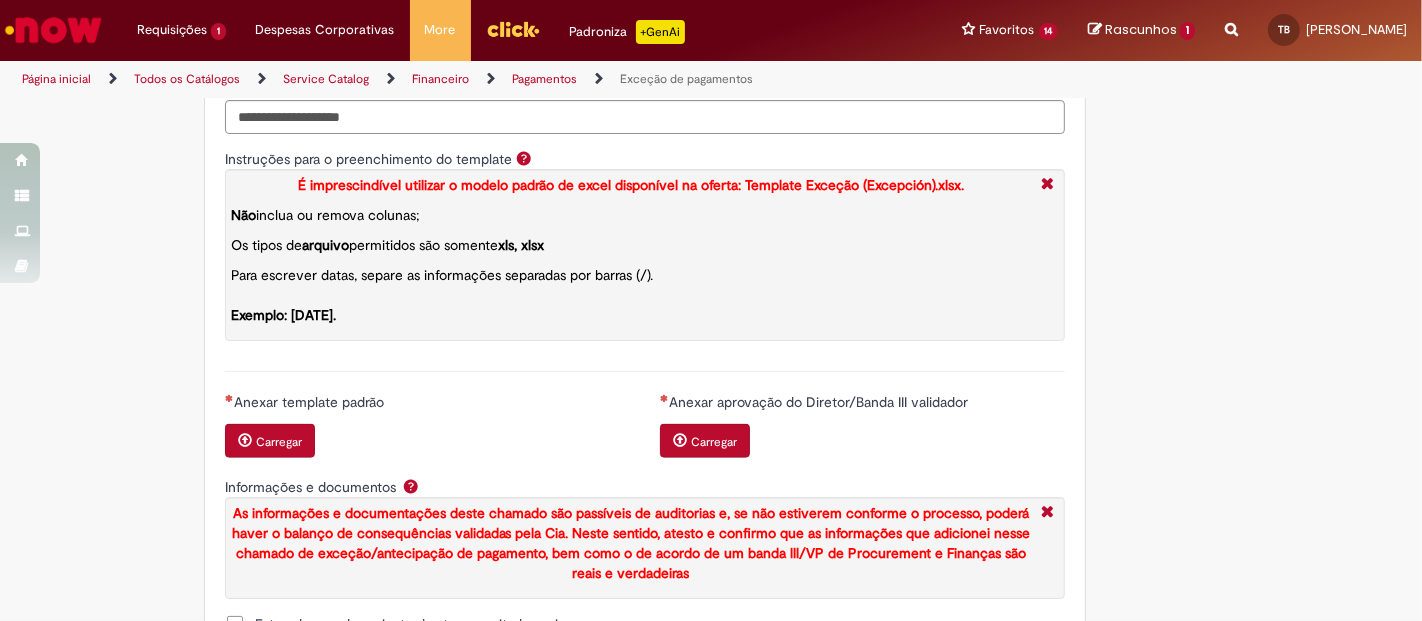 click on "Carregar" at bounding box center [270, 441] 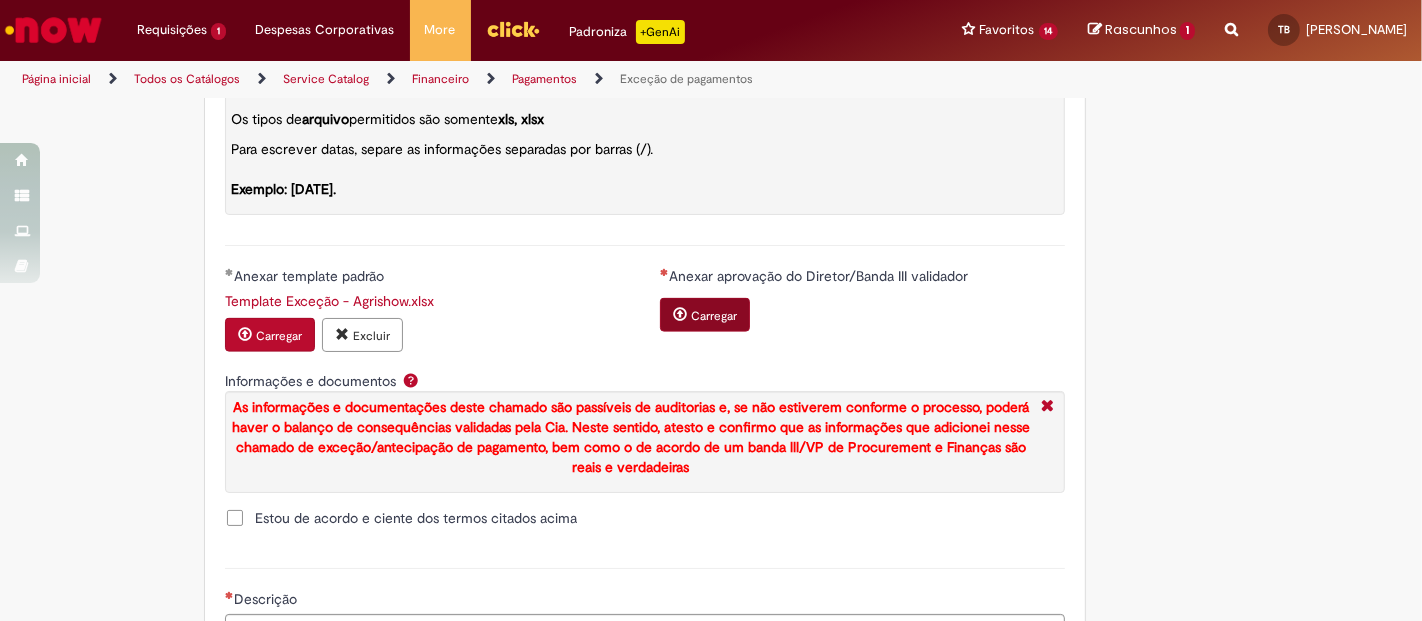 scroll, scrollTop: 2208, scrollLeft: 0, axis: vertical 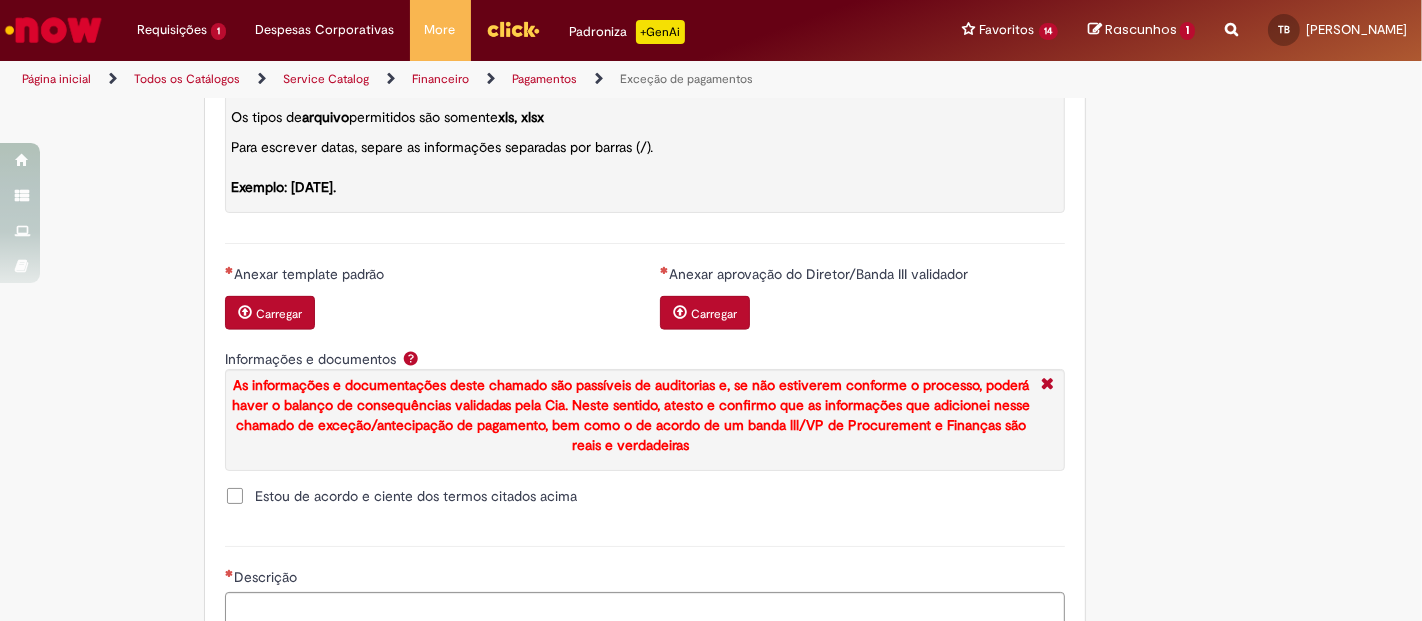 click on "Anexar aprovação do Diretor/Banda III validador
Carregar" at bounding box center (862, 299) 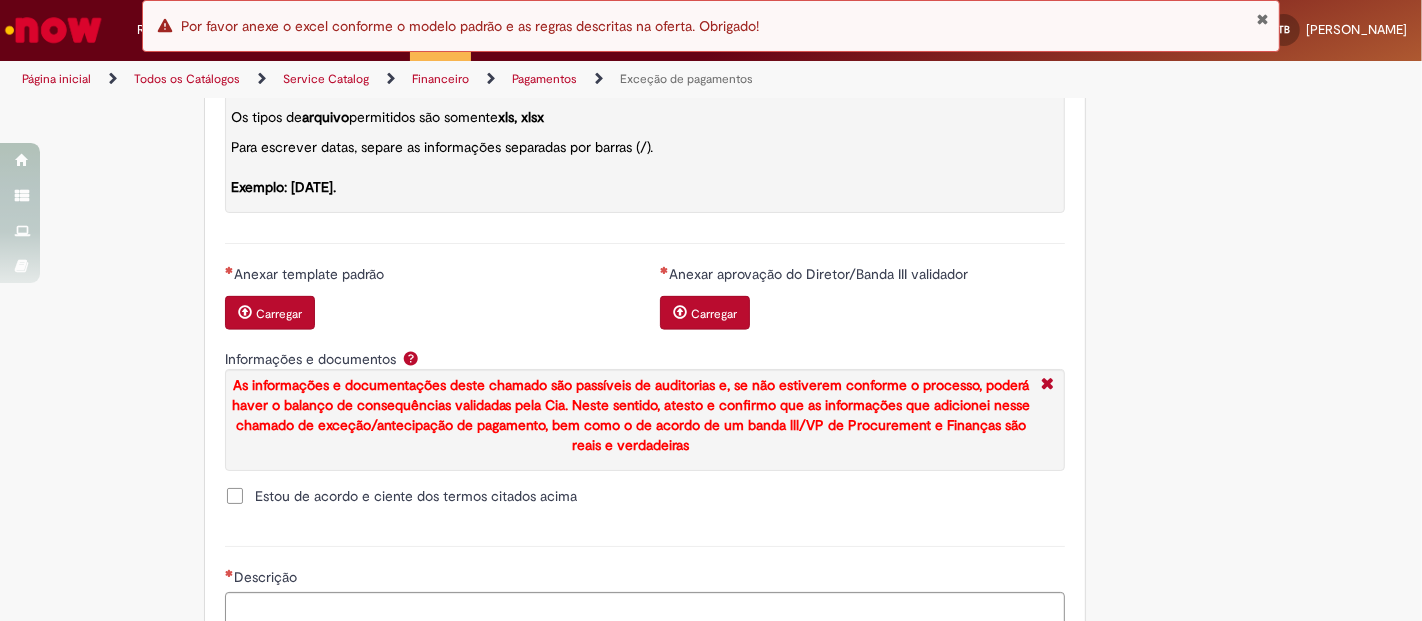 scroll, scrollTop: 2217, scrollLeft: 0, axis: vertical 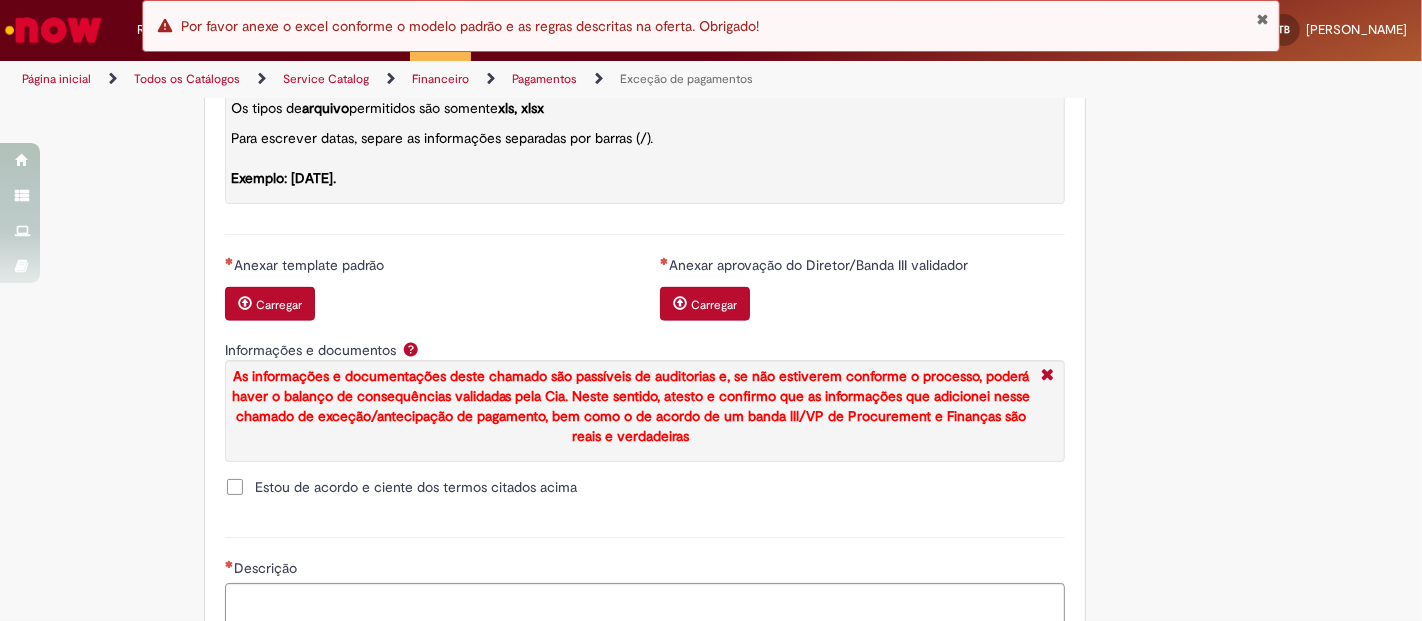 click on "Carregar" at bounding box center (270, 304) 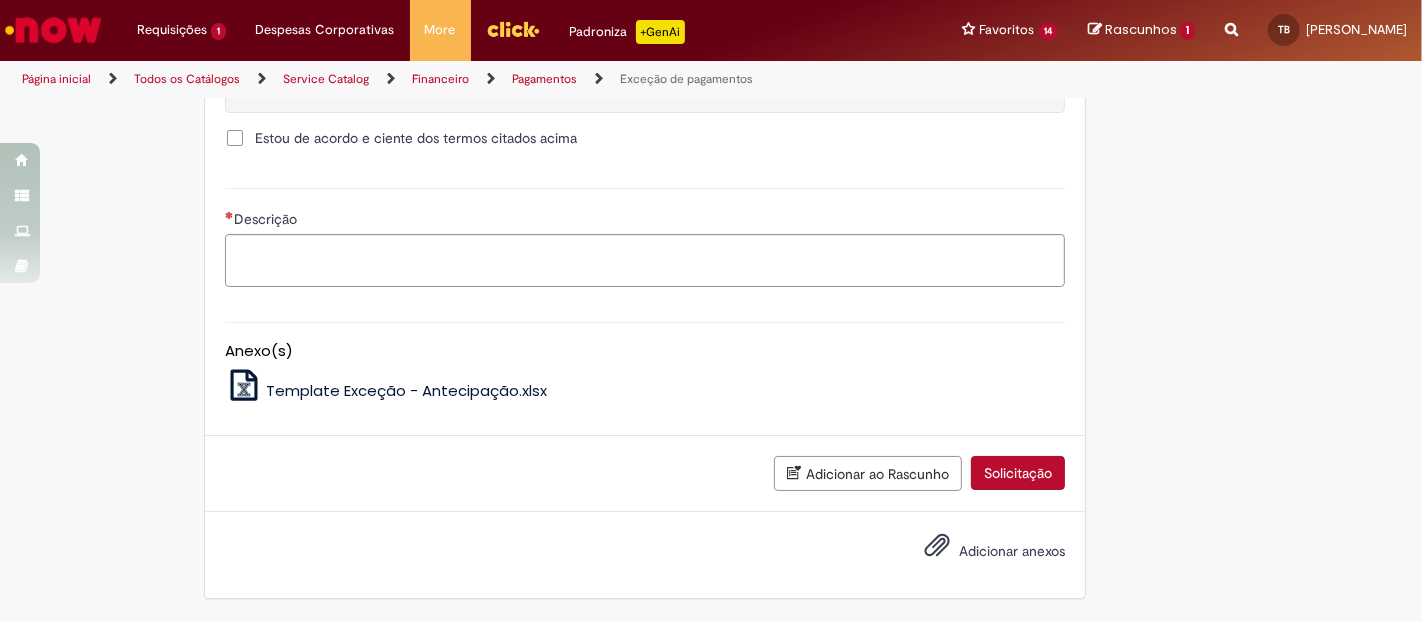 scroll, scrollTop: 2572, scrollLeft: 0, axis: vertical 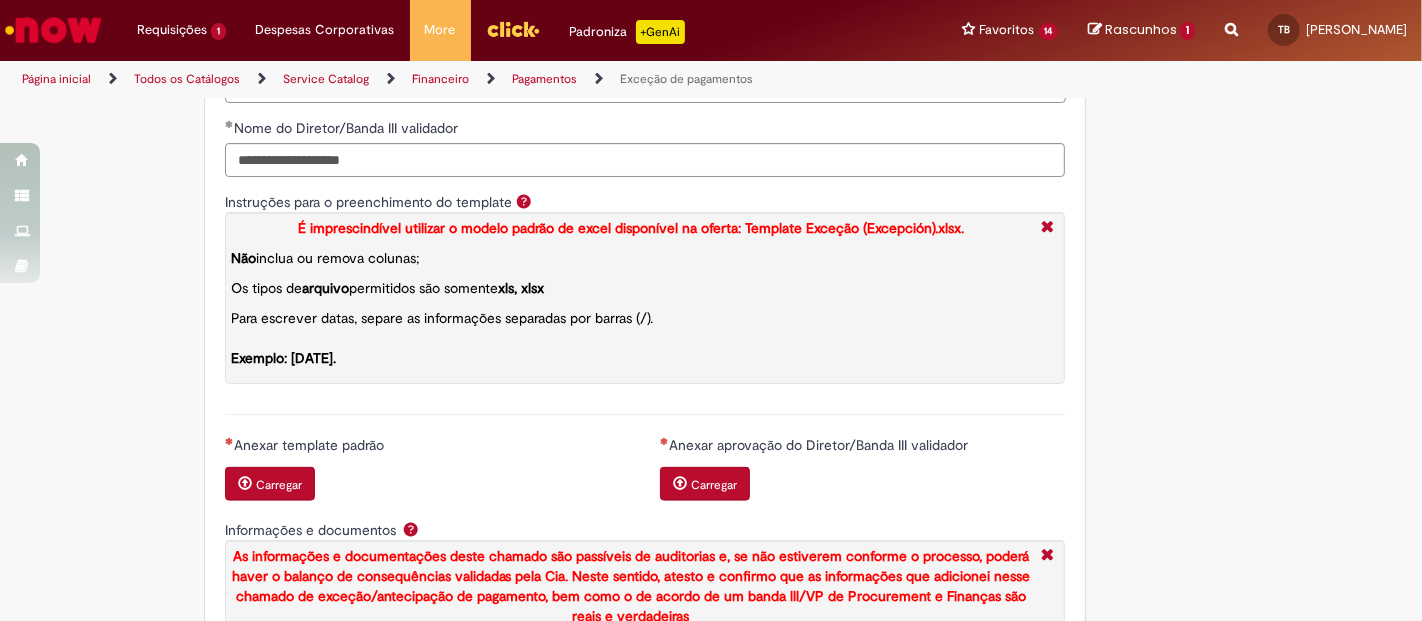 click on "Carregar" at bounding box center [279, 485] 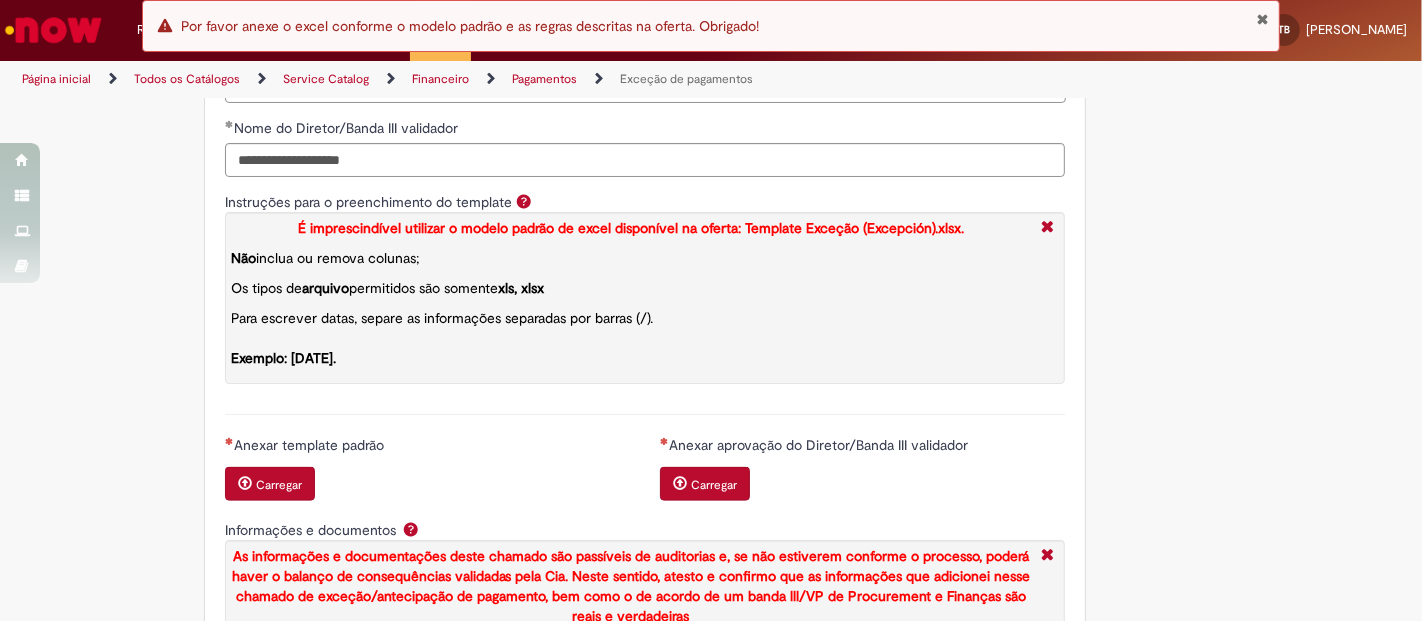 click on "Para escrever datas, separe as informações separadas por barras (/). Exemplo: [DATE]." at bounding box center [442, 338] 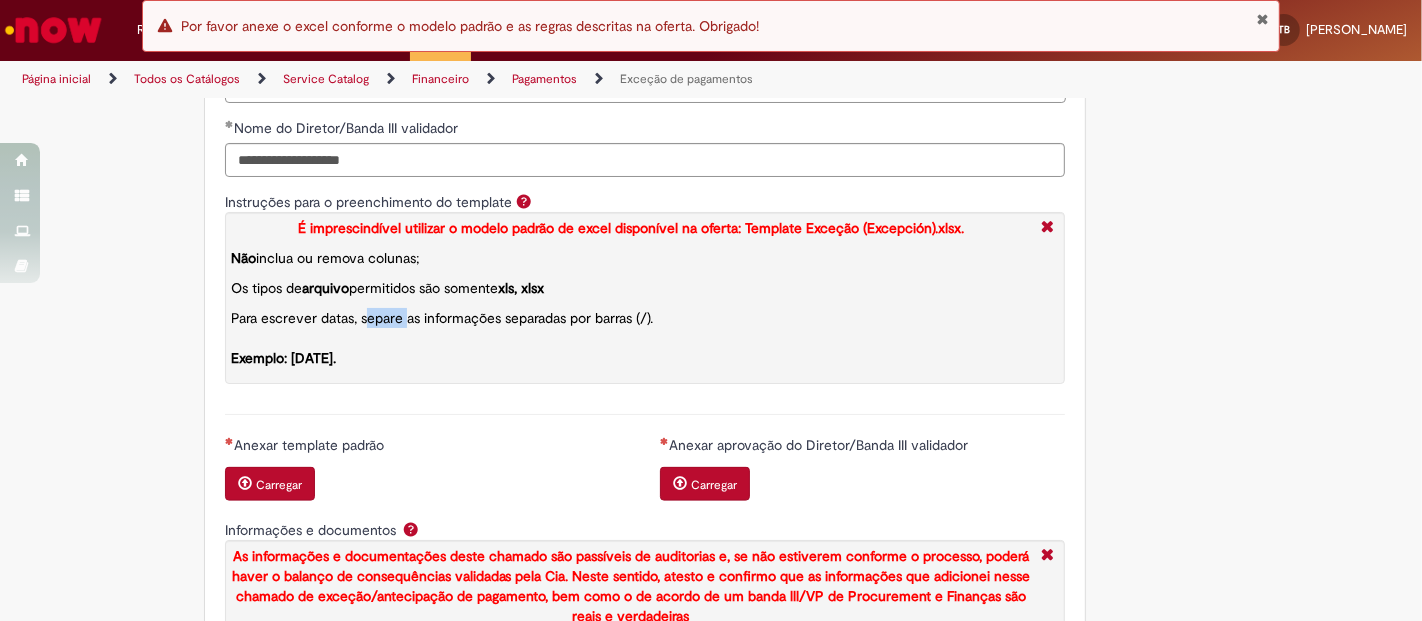 drag, startPoint x: 357, startPoint y: 346, endPoint x: 399, endPoint y: 350, distance: 42.190044 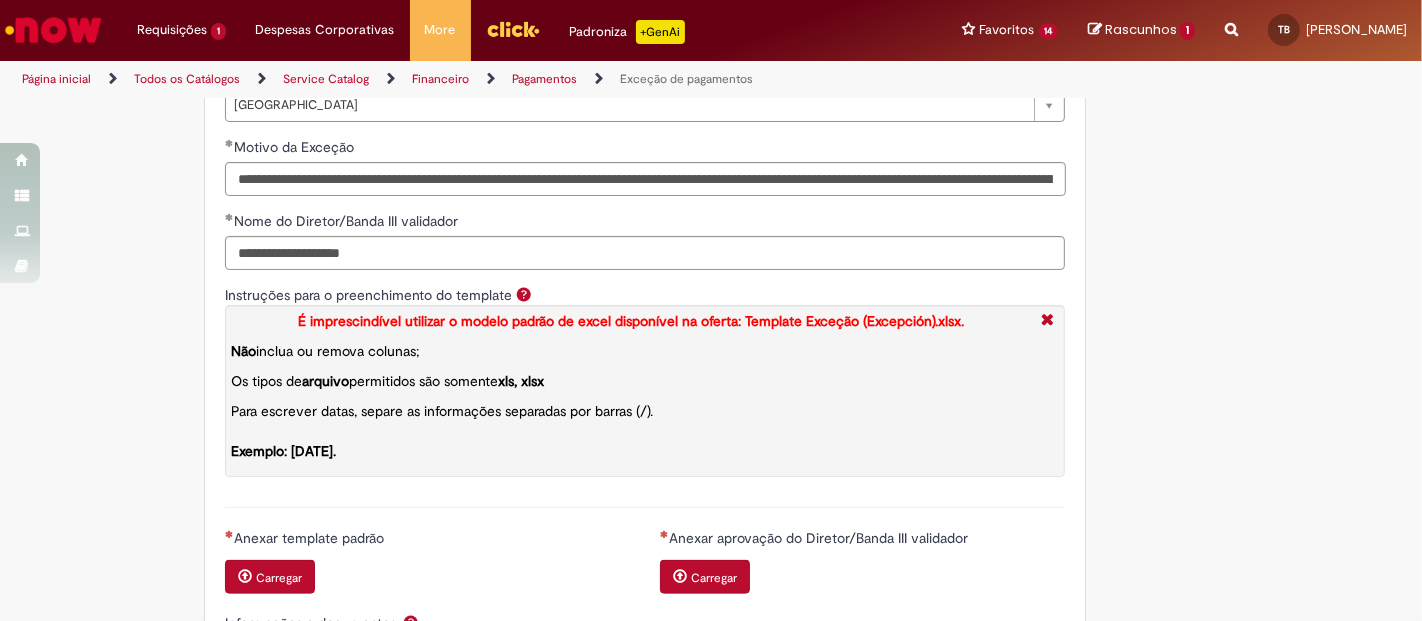scroll, scrollTop: 1945, scrollLeft: 0, axis: vertical 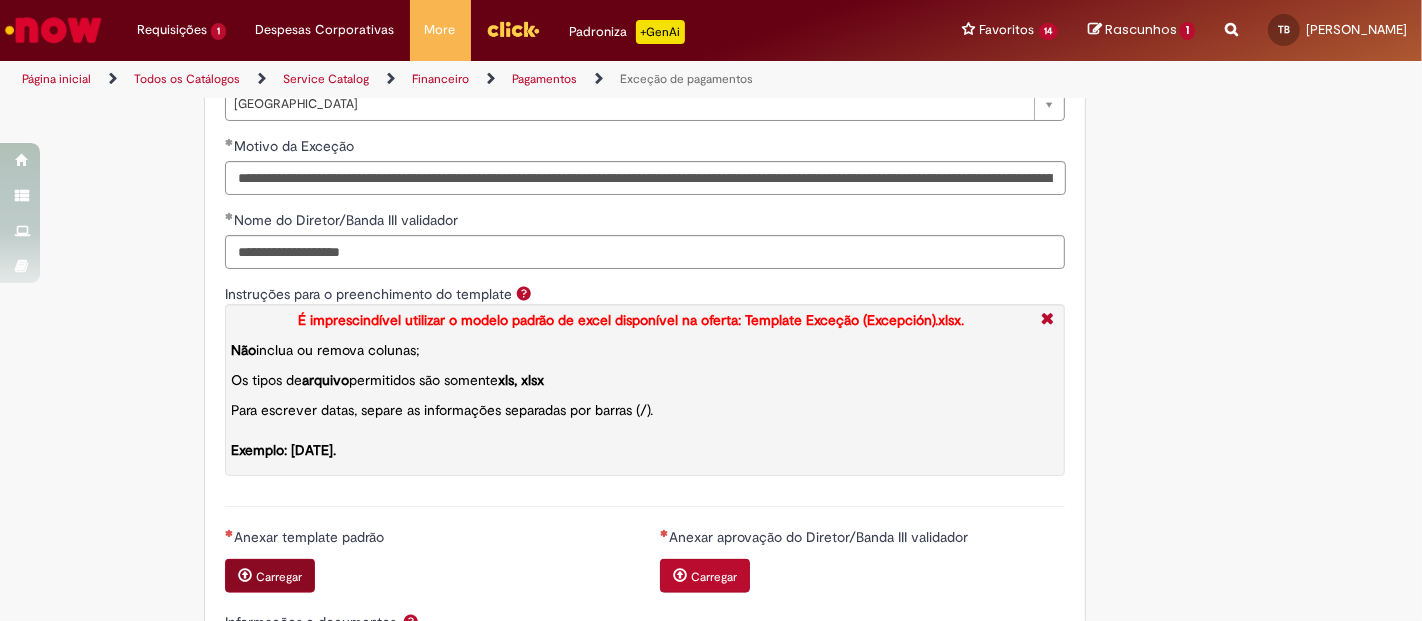click on "Anexar template padrão
Carregar" at bounding box center (427, 562) 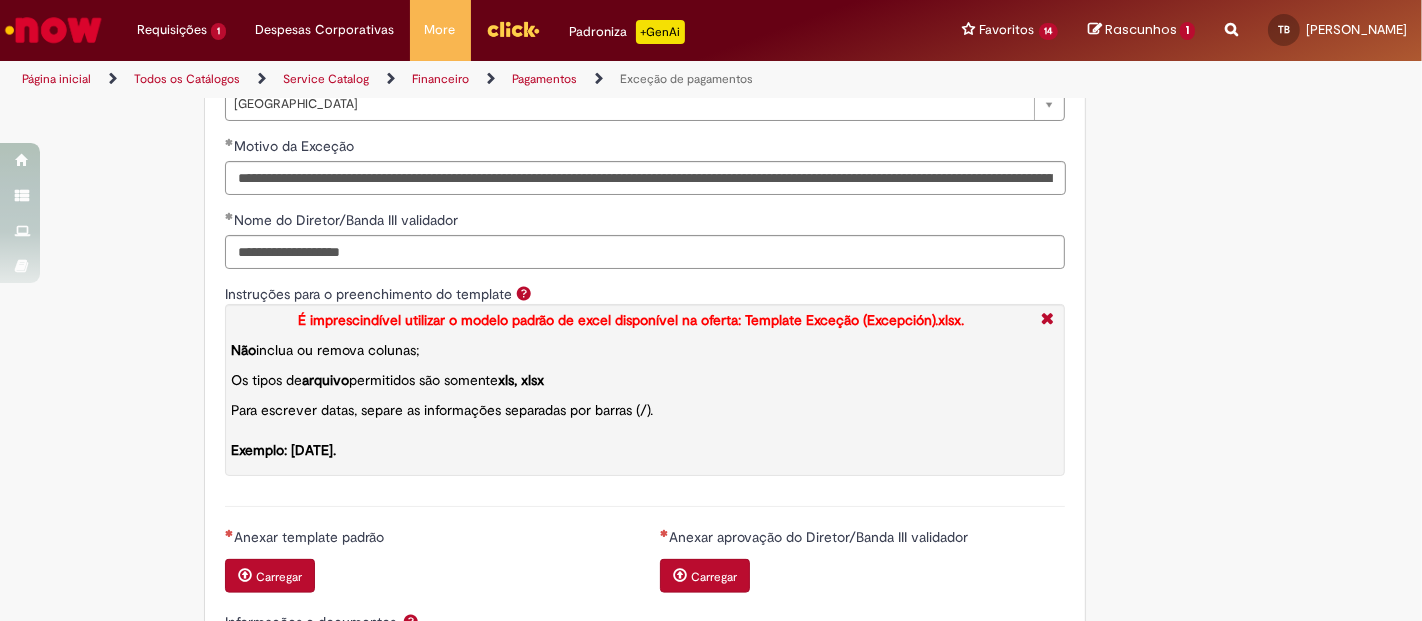 click on "Carregar" at bounding box center [270, 576] 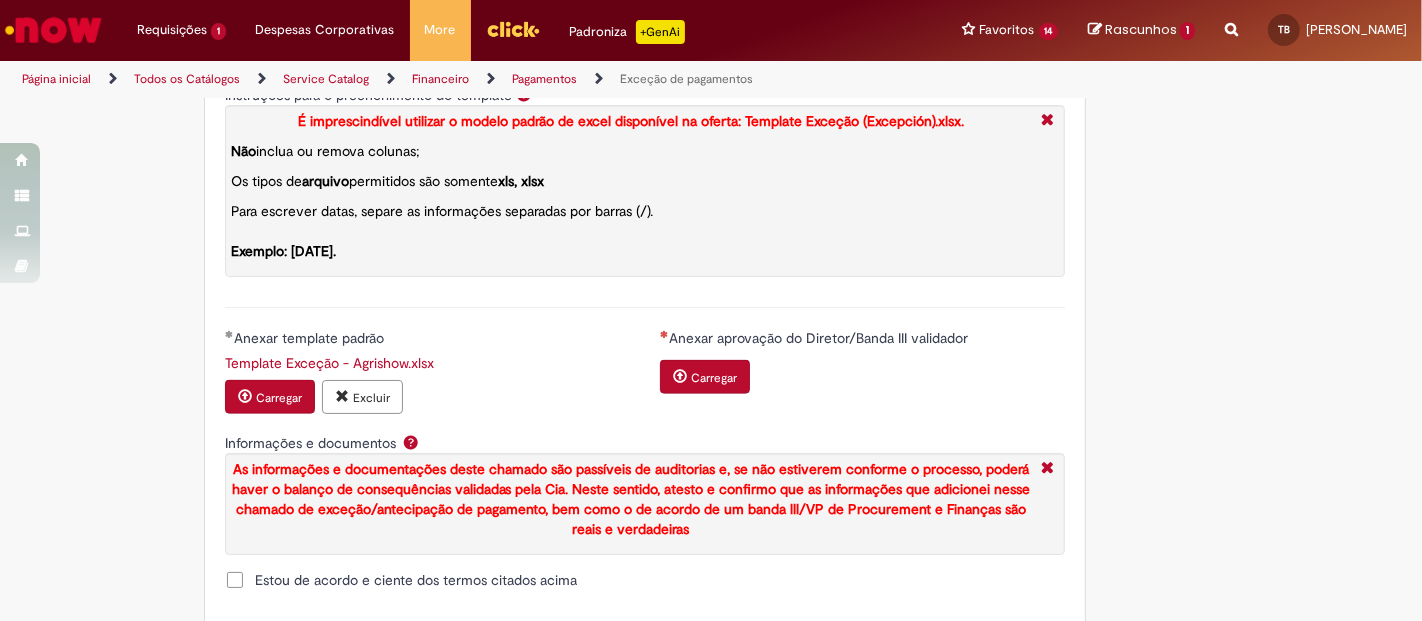 scroll, scrollTop: 2172, scrollLeft: 0, axis: vertical 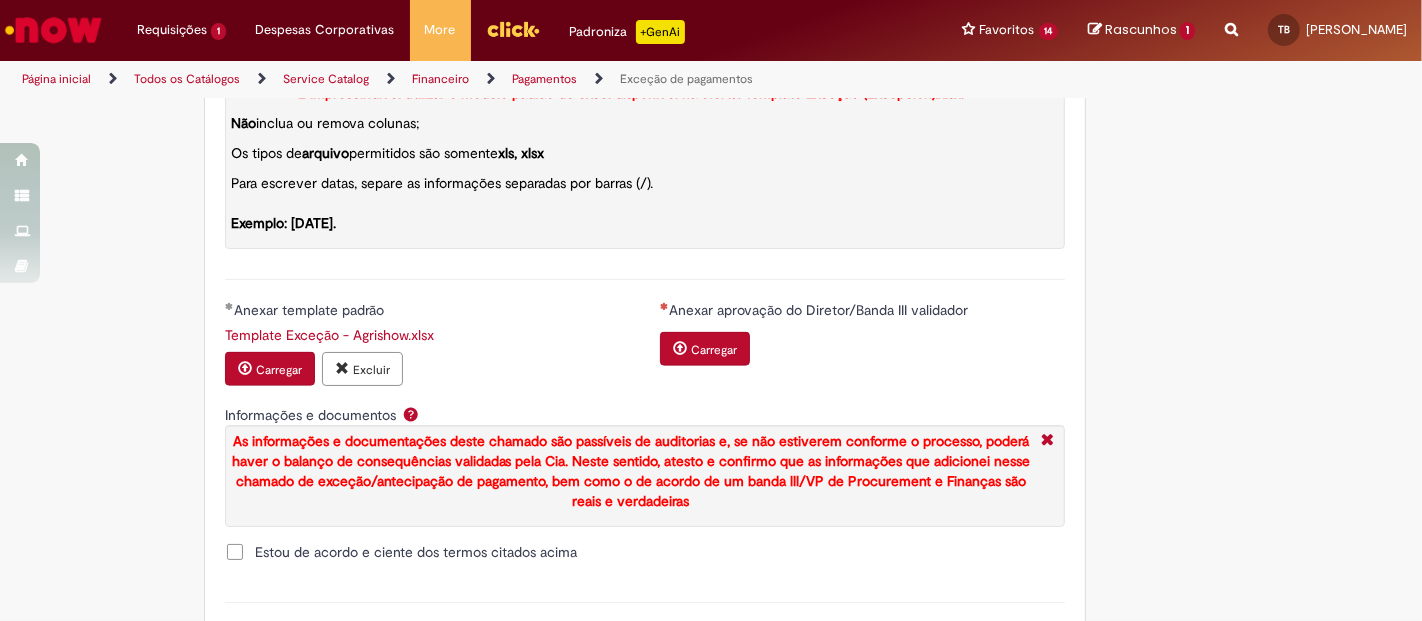 click on "Carregar" at bounding box center [705, 349] 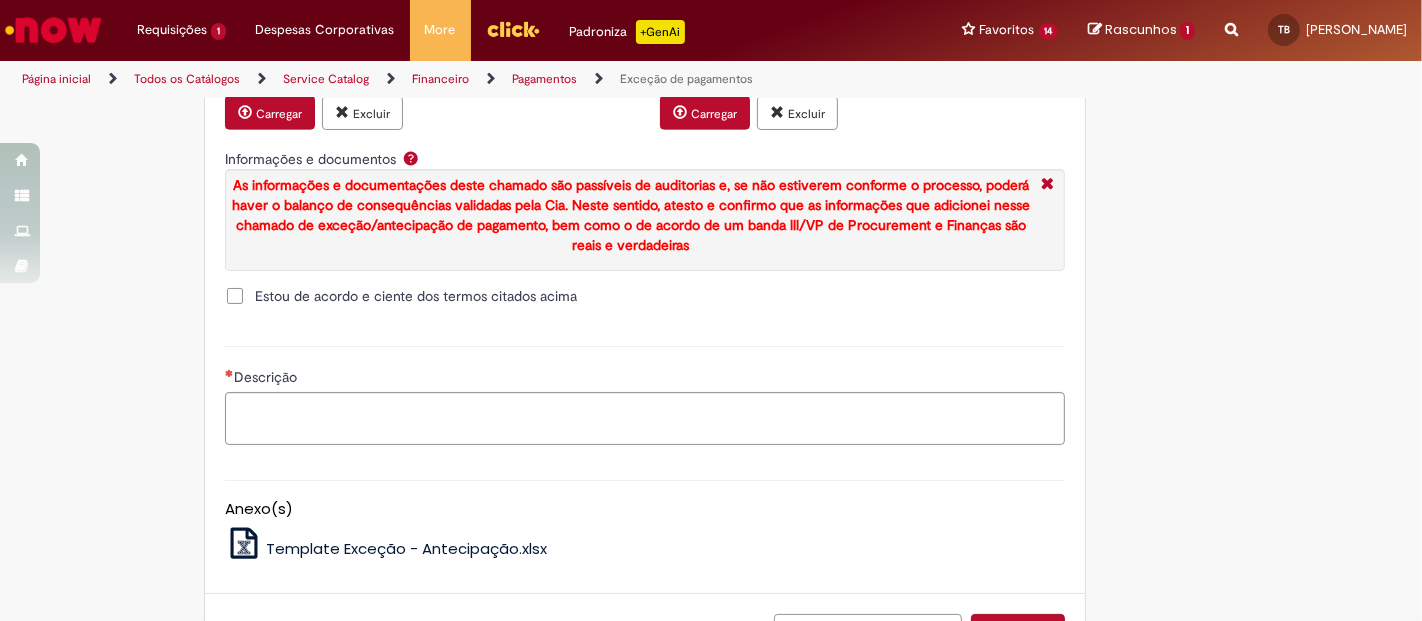 scroll, scrollTop: 2440, scrollLeft: 0, axis: vertical 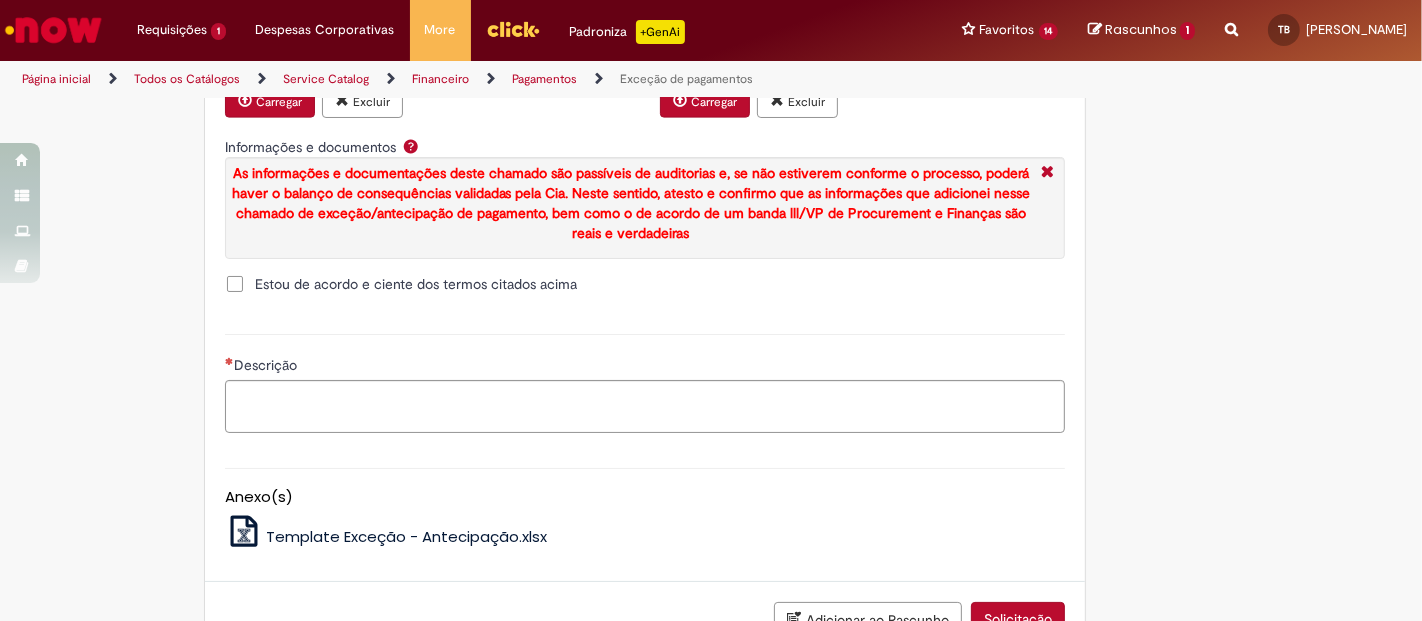 click on "Estou de acordo e ciente dos termos citados acima" at bounding box center (416, 284) 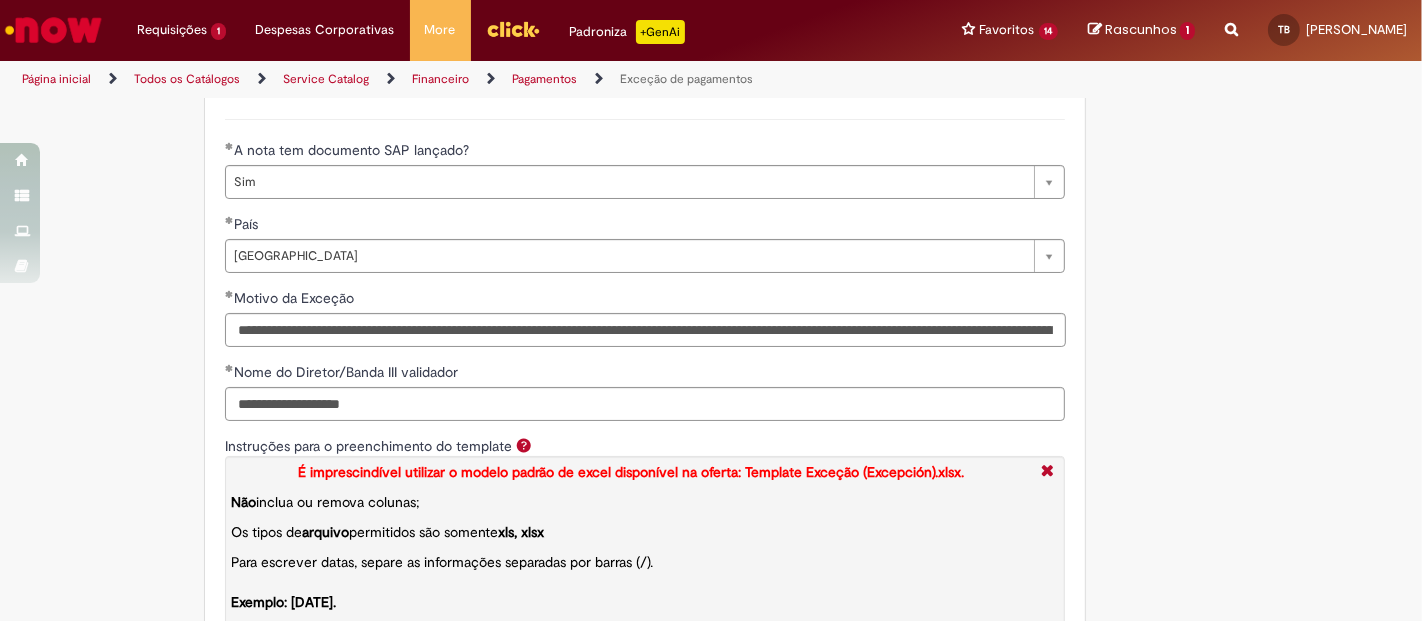 scroll, scrollTop: 1725, scrollLeft: 0, axis: vertical 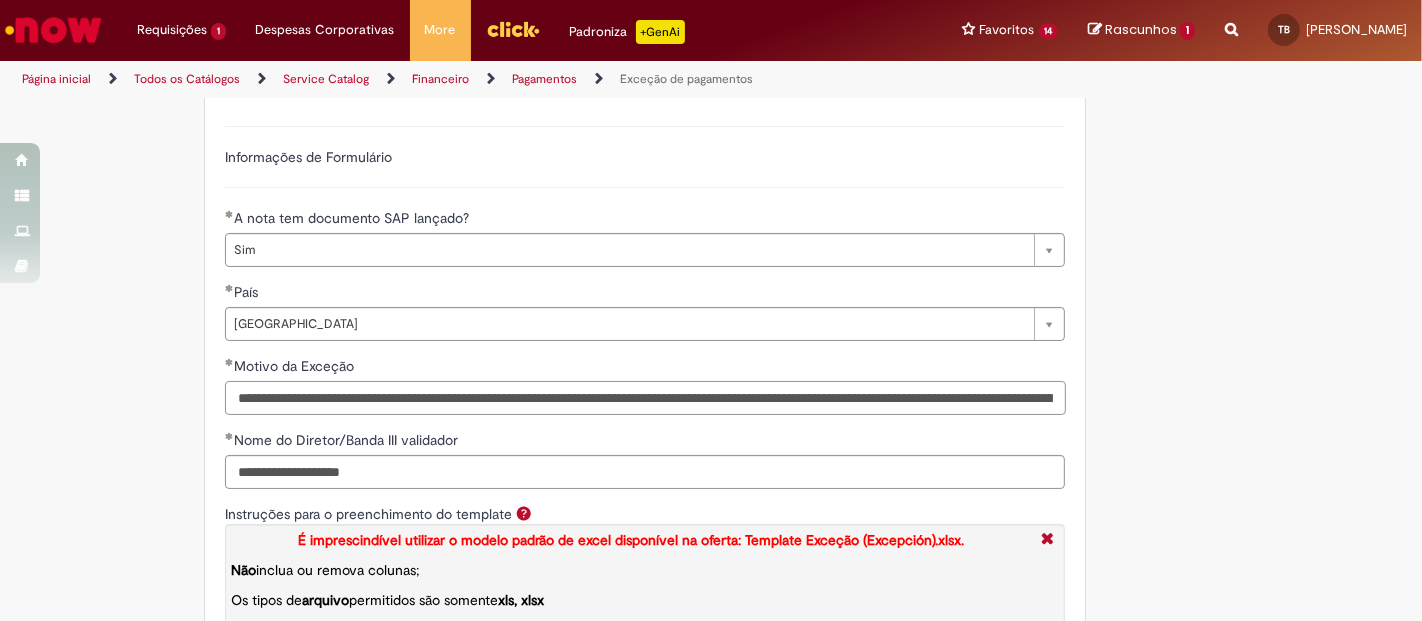 click on "**********" at bounding box center [645, 398] 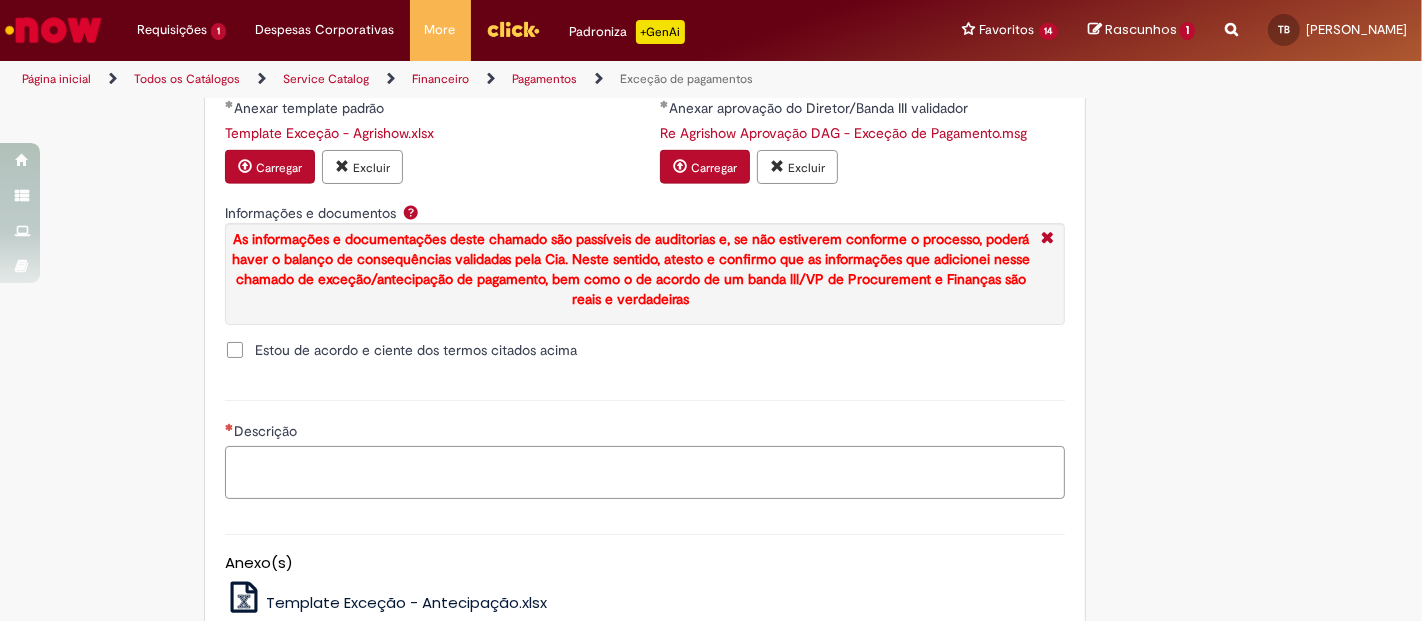click on "Descrição" at bounding box center (645, 472) 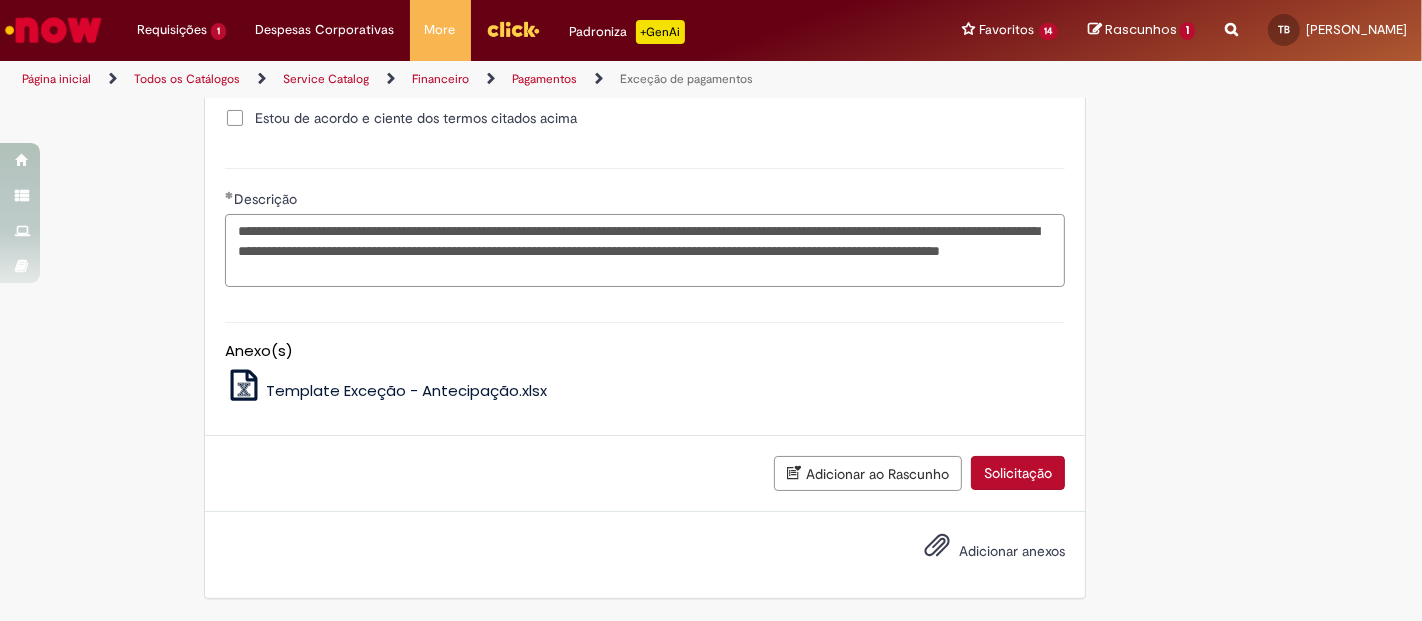 scroll, scrollTop: 2402, scrollLeft: 0, axis: vertical 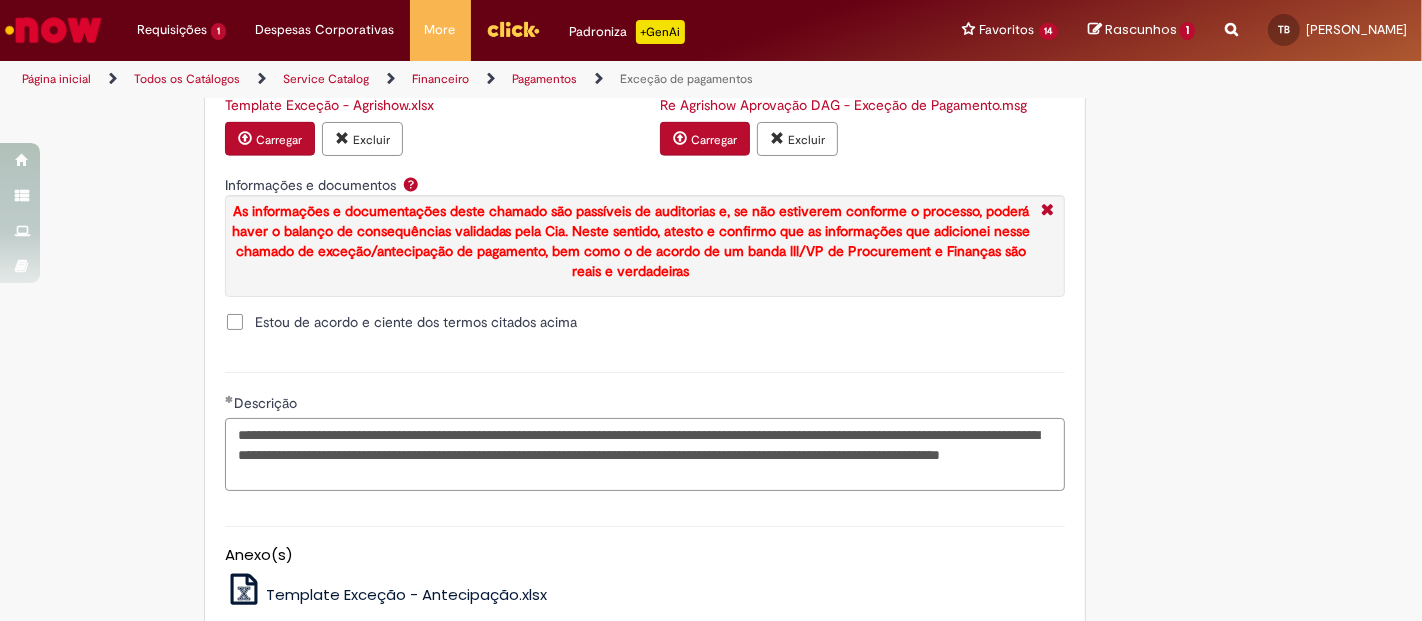 type on "**********" 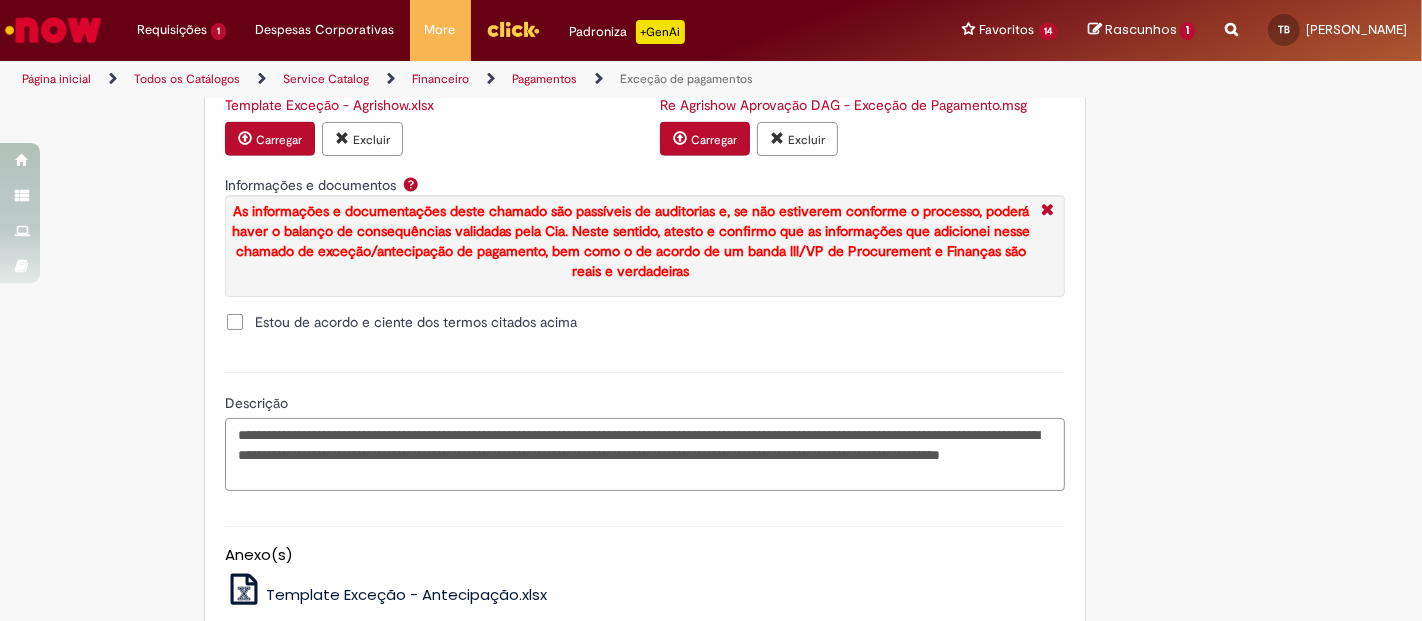 scroll, scrollTop: 2626, scrollLeft: 0, axis: vertical 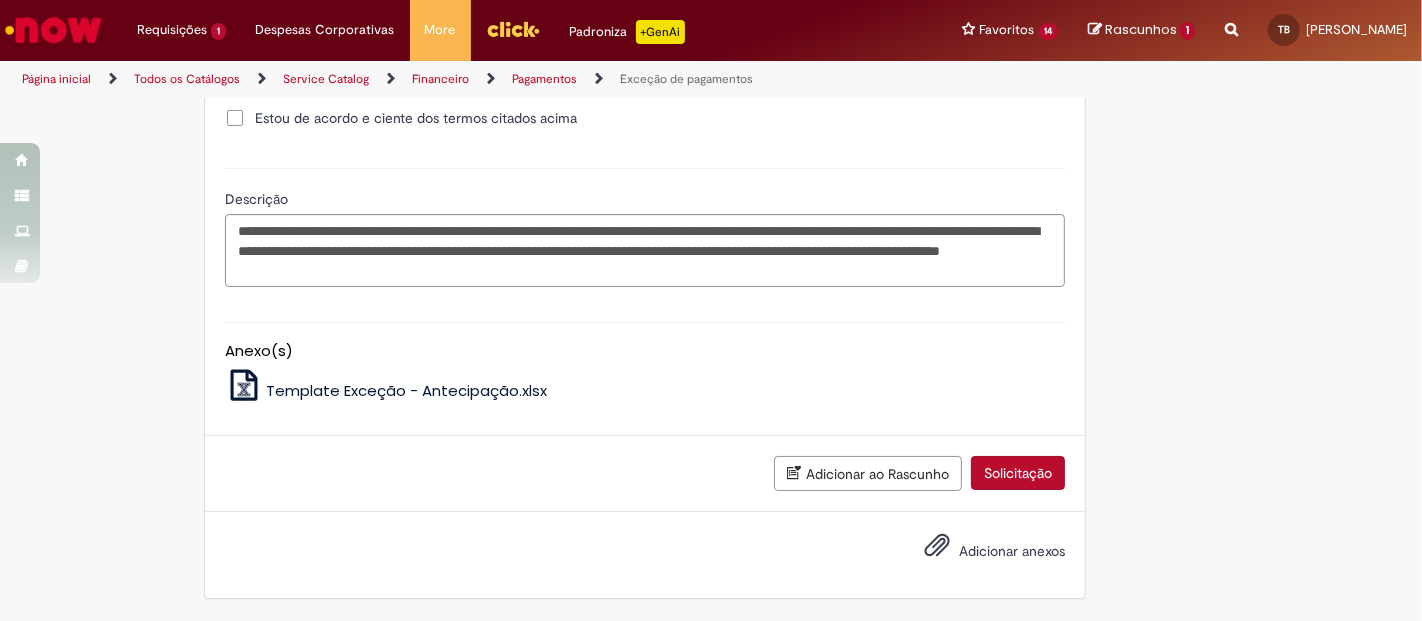 click on "Adicionar anexos" at bounding box center [1012, 551] 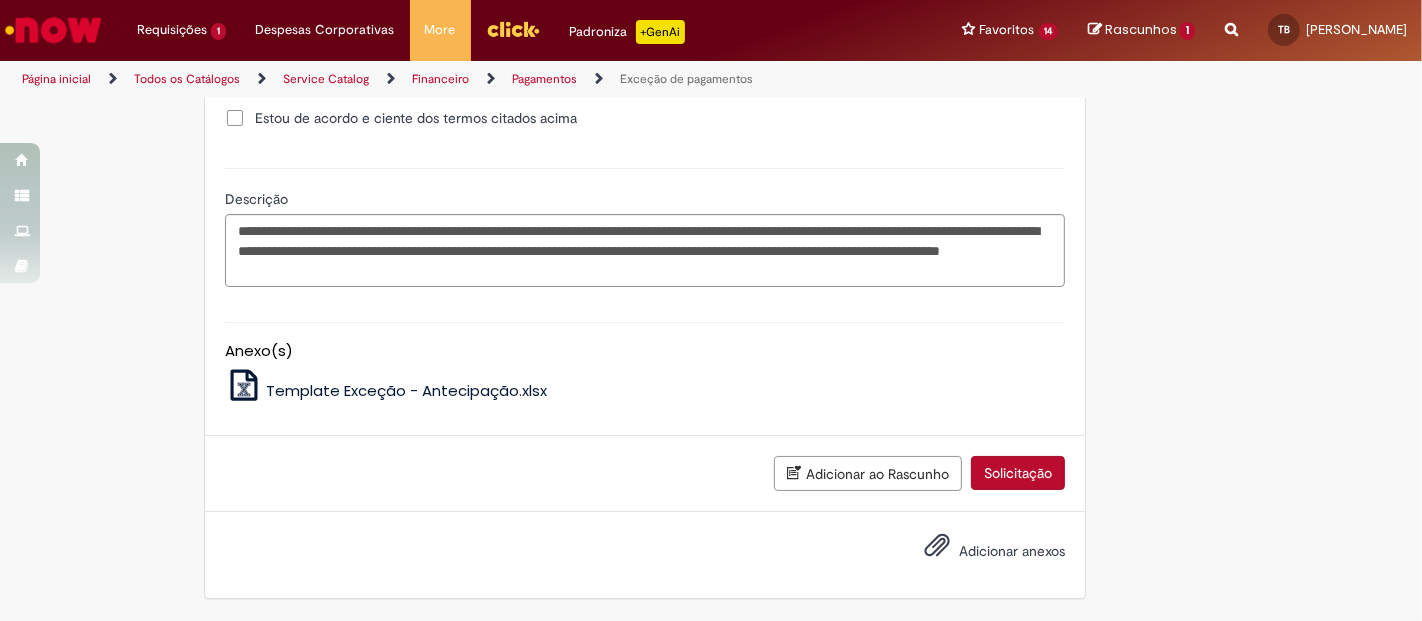 click on "Solicitação" at bounding box center (1018, 473) 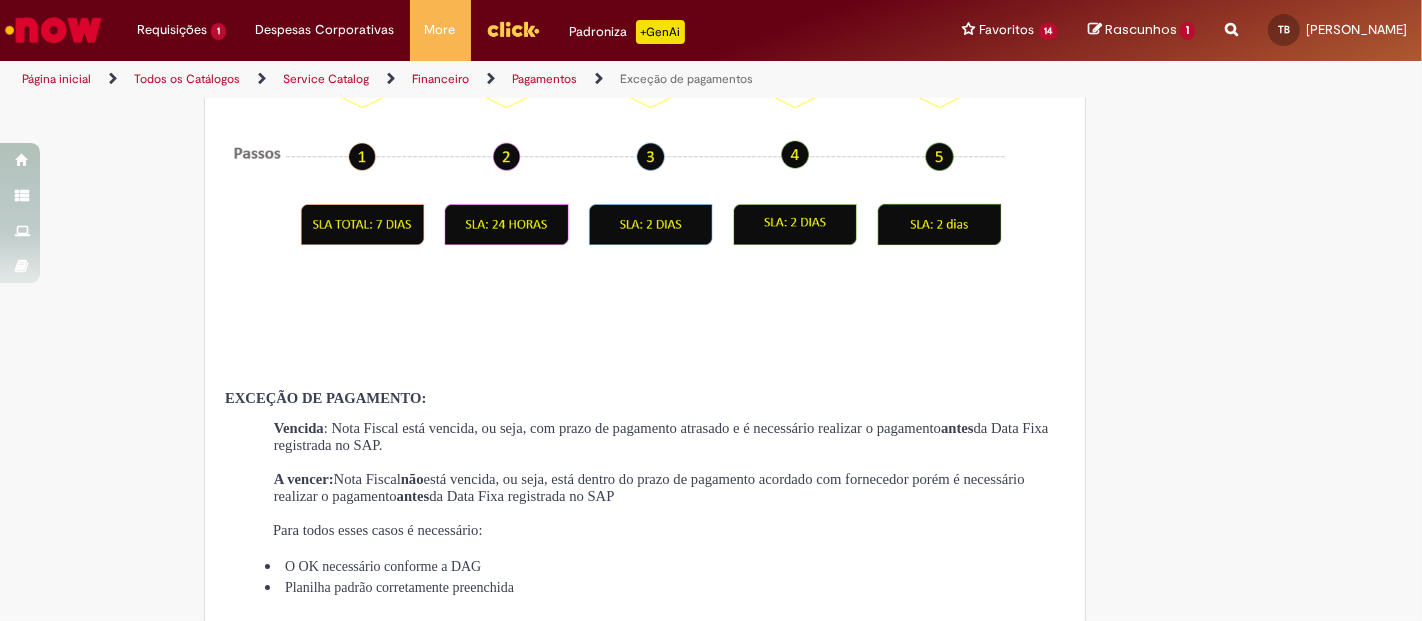 scroll, scrollTop: 0, scrollLeft: 0, axis: both 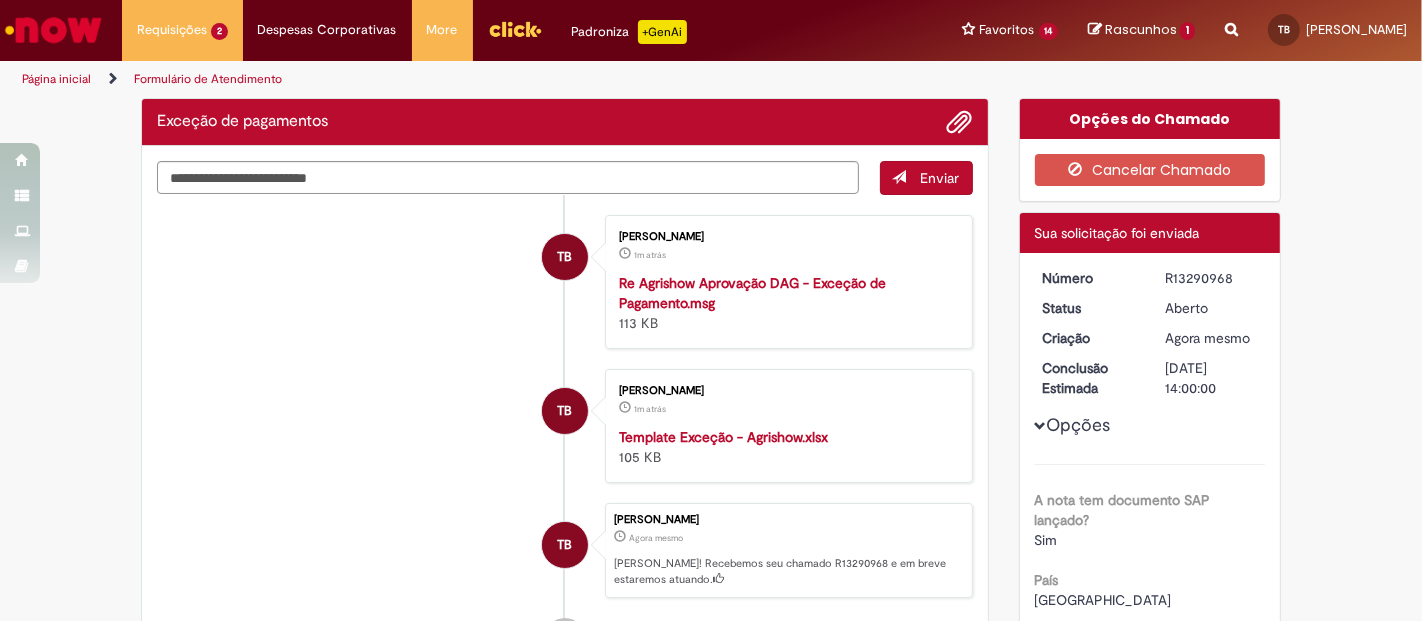 click on "R13290968" at bounding box center (1211, 278) 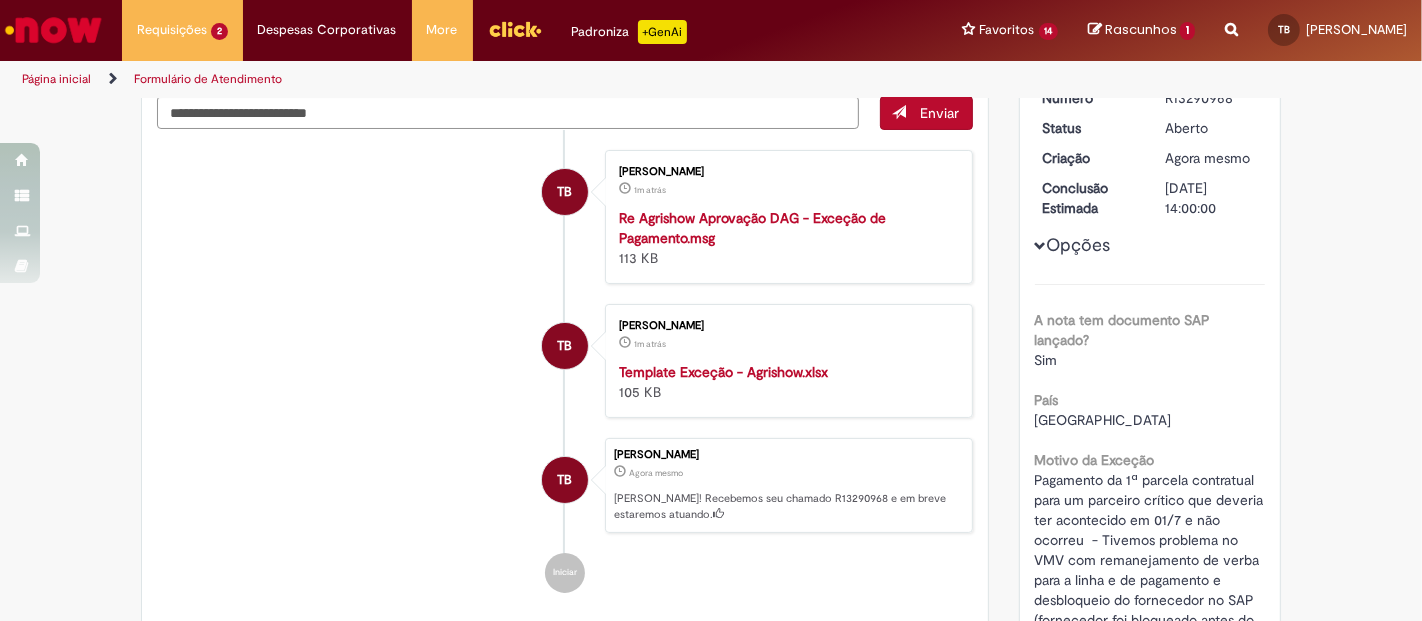scroll, scrollTop: 185, scrollLeft: 0, axis: vertical 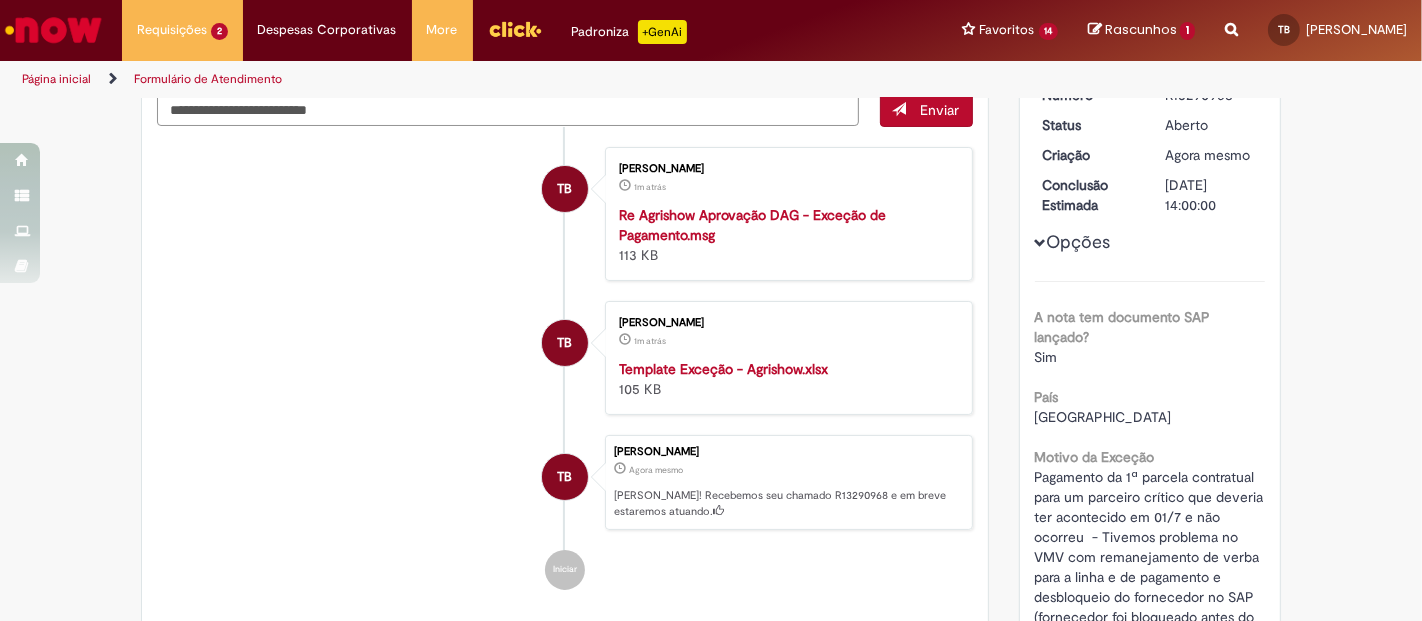 copy on "R13290968" 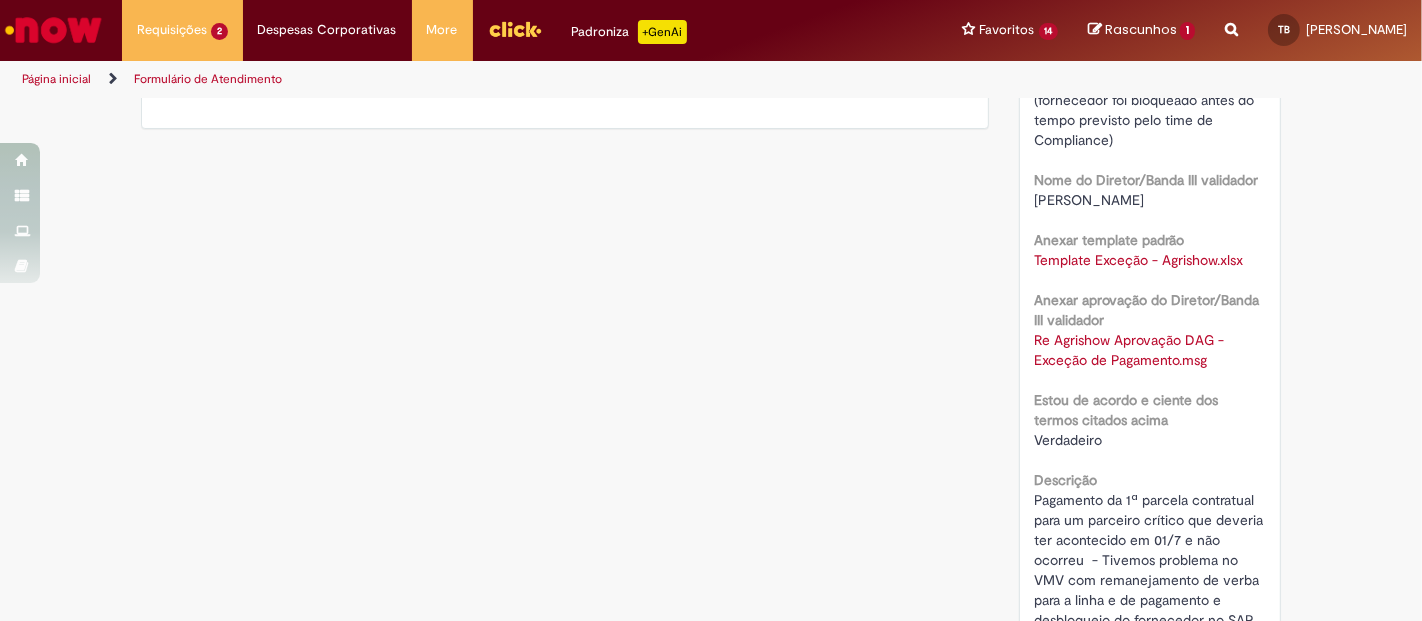 scroll, scrollTop: 973, scrollLeft: 0, axis: vertical 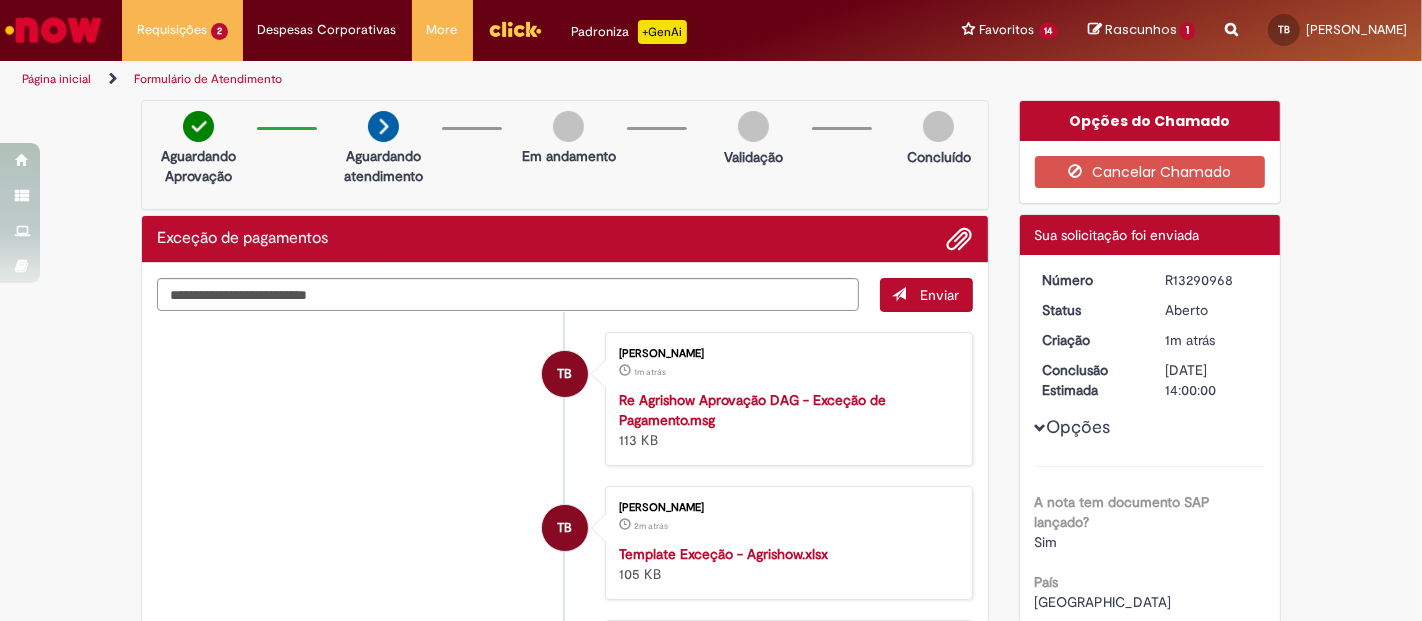 click on "Exceção de pagamentos" at bounding box center (242, 239) 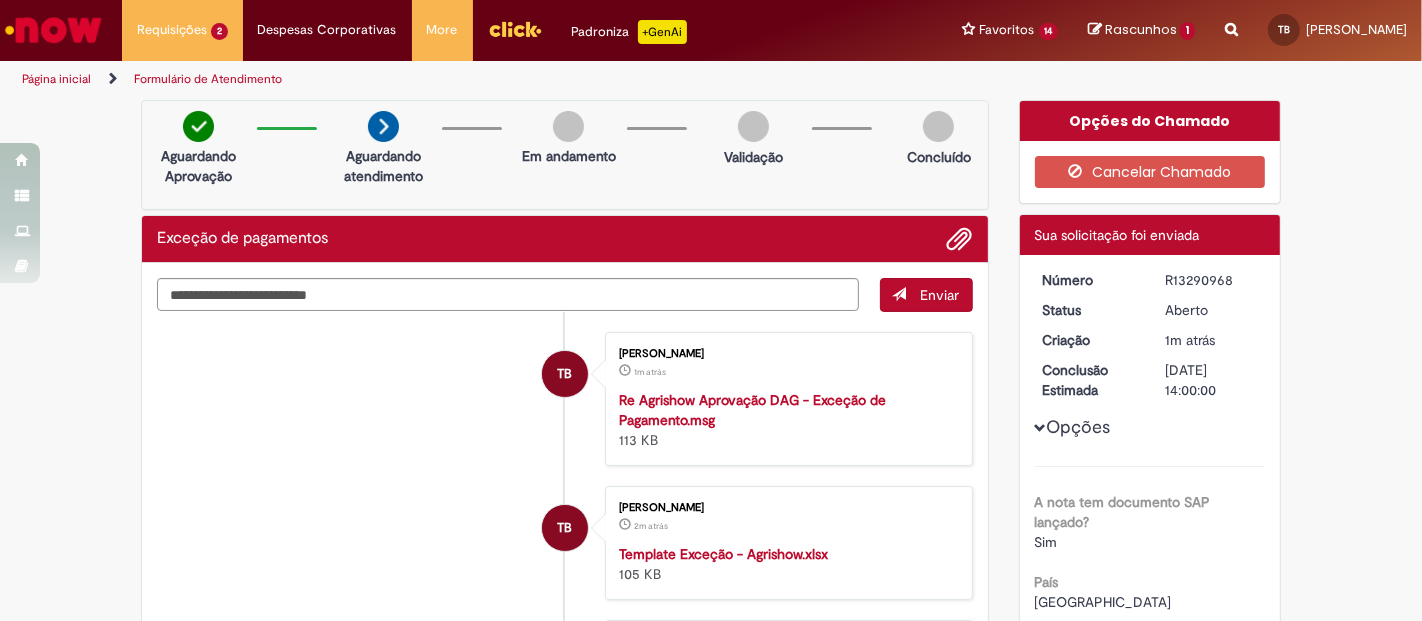 click at bounding box center (1231, 18) 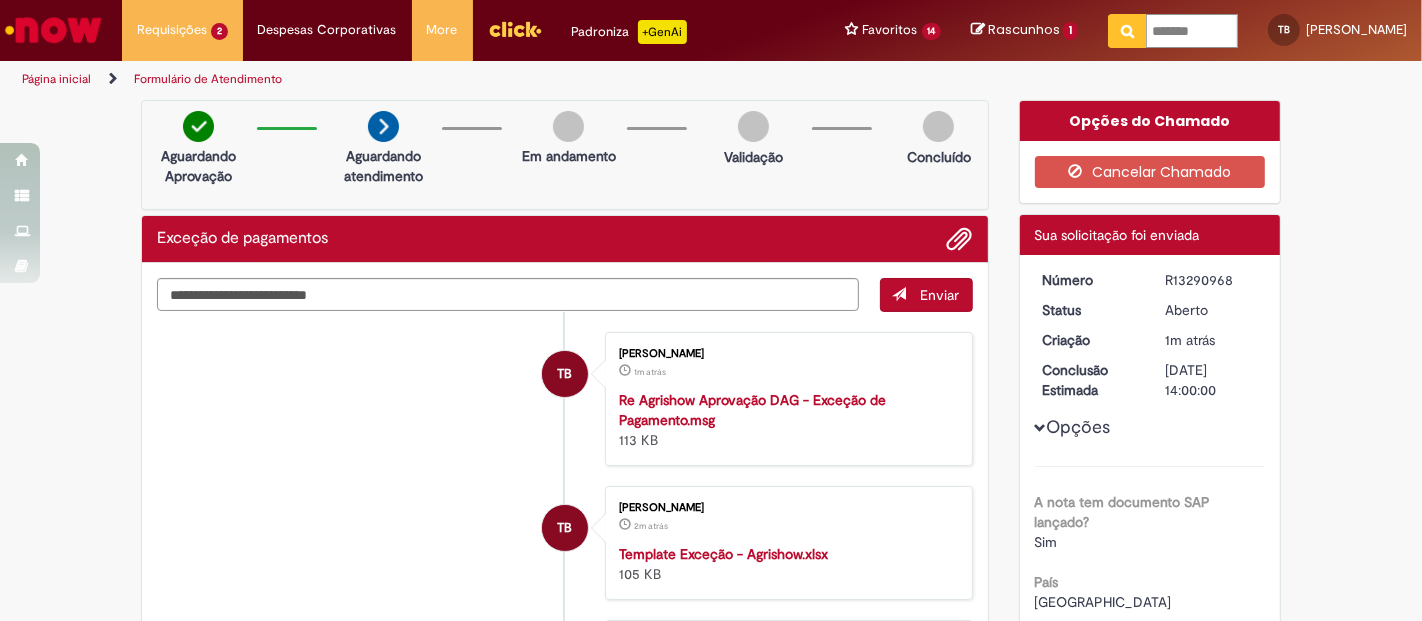 click on "*******" at bounding box center [1192, 31] 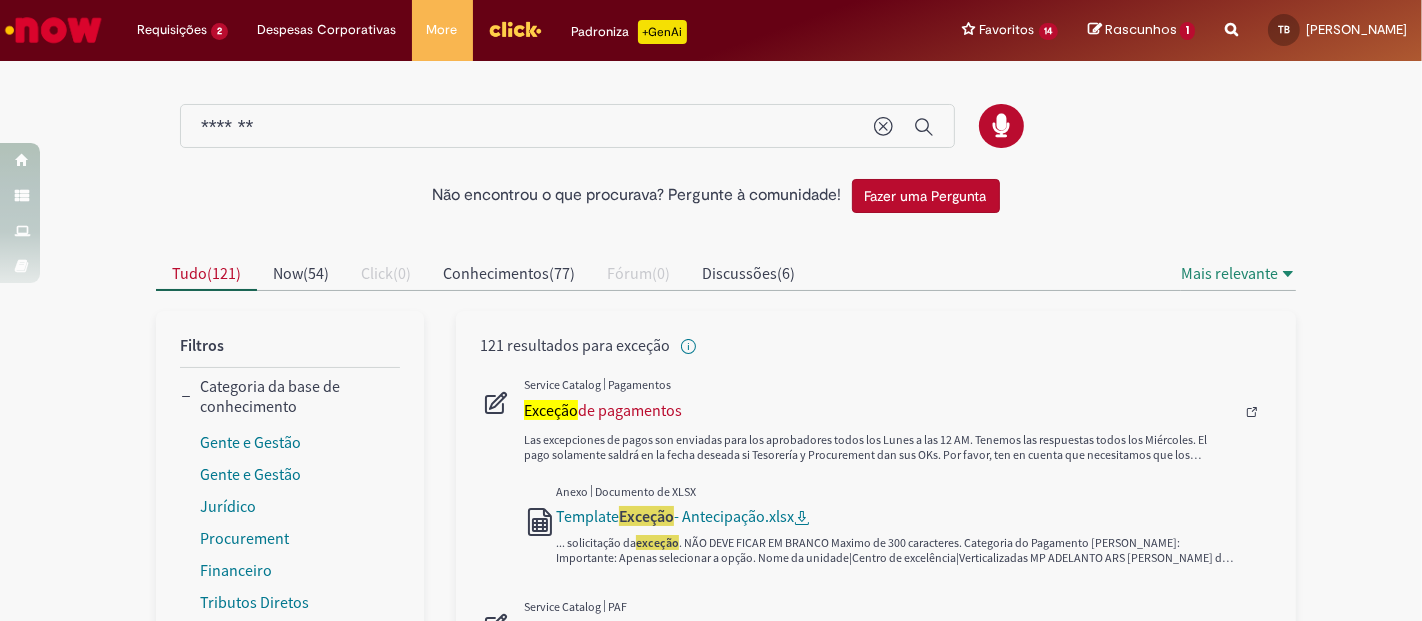 click at bounding box center (898, 412) 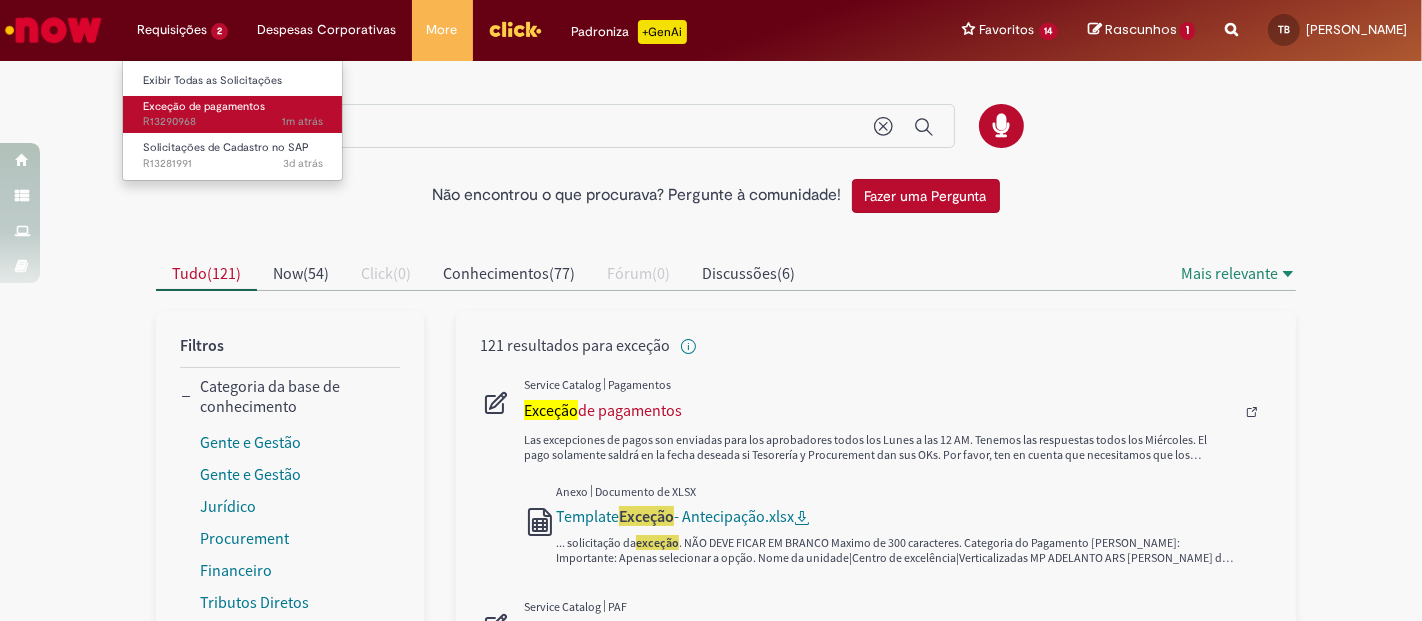 click on "1m atrás 1m atrás  R13290968" at bounding box center [233, 122] 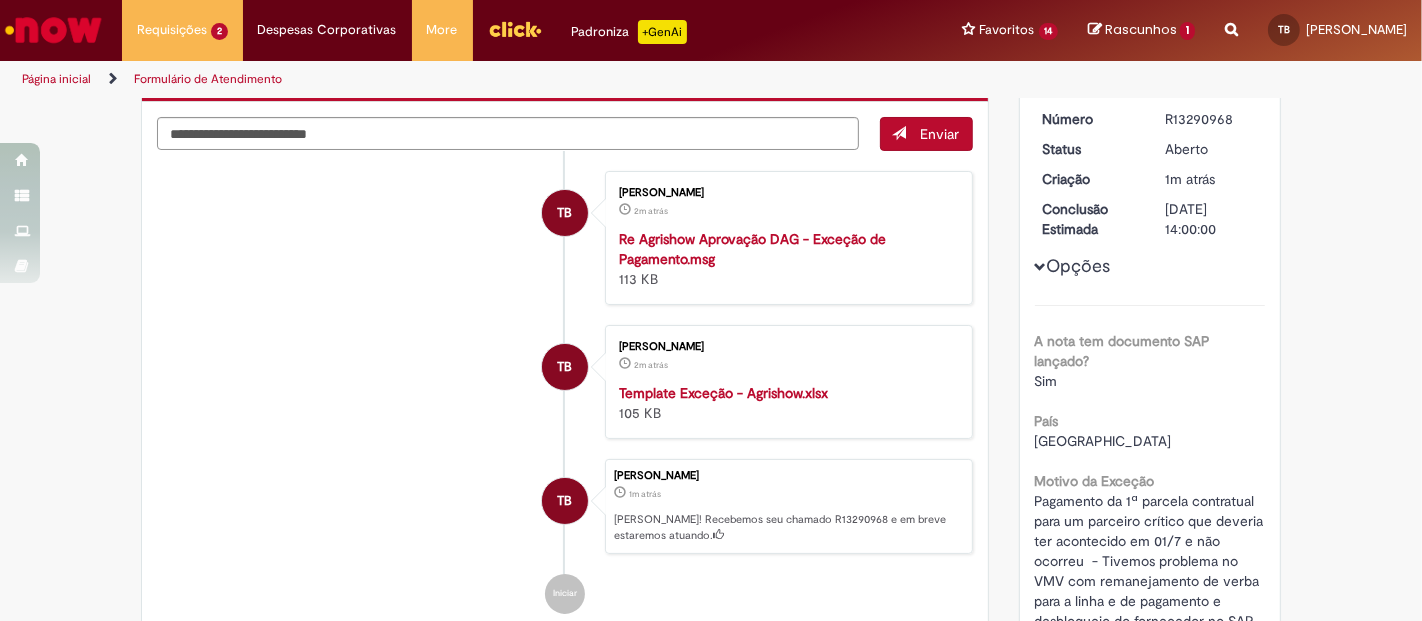 scroll, scrollTop: 0, scrollLeft: 0, axis: both 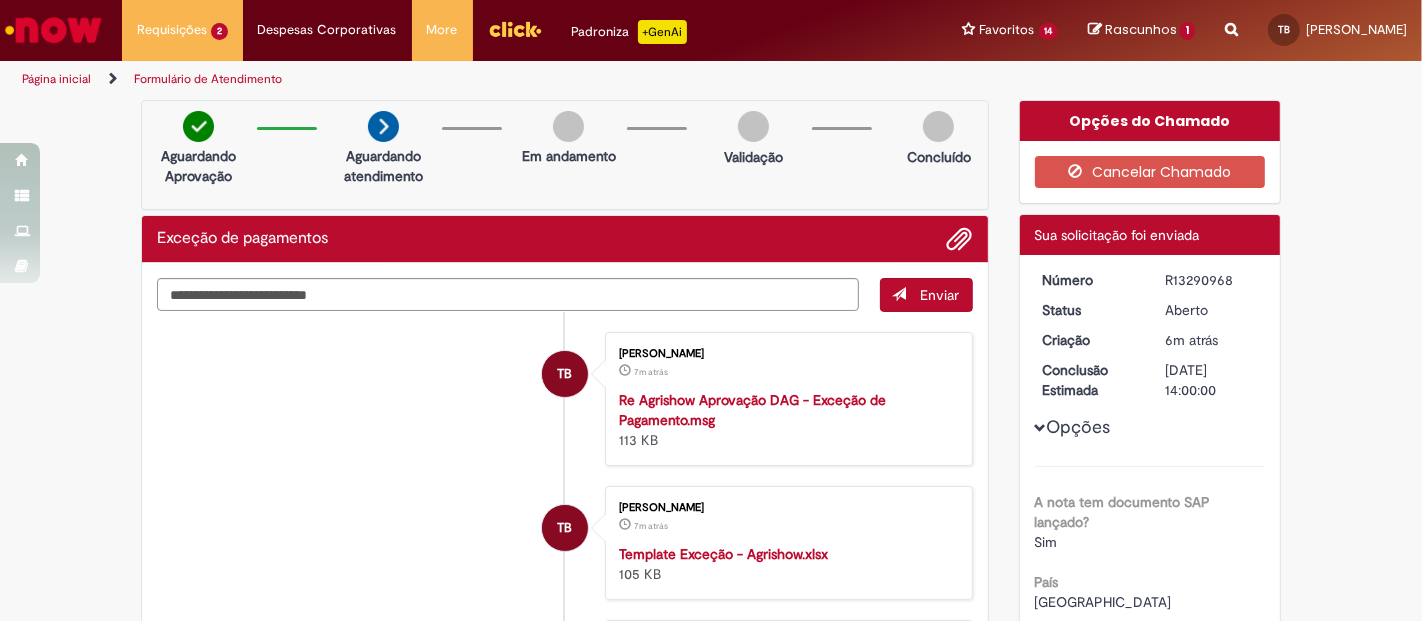 click on "R13290968" at bounding box center (1211, 280) 